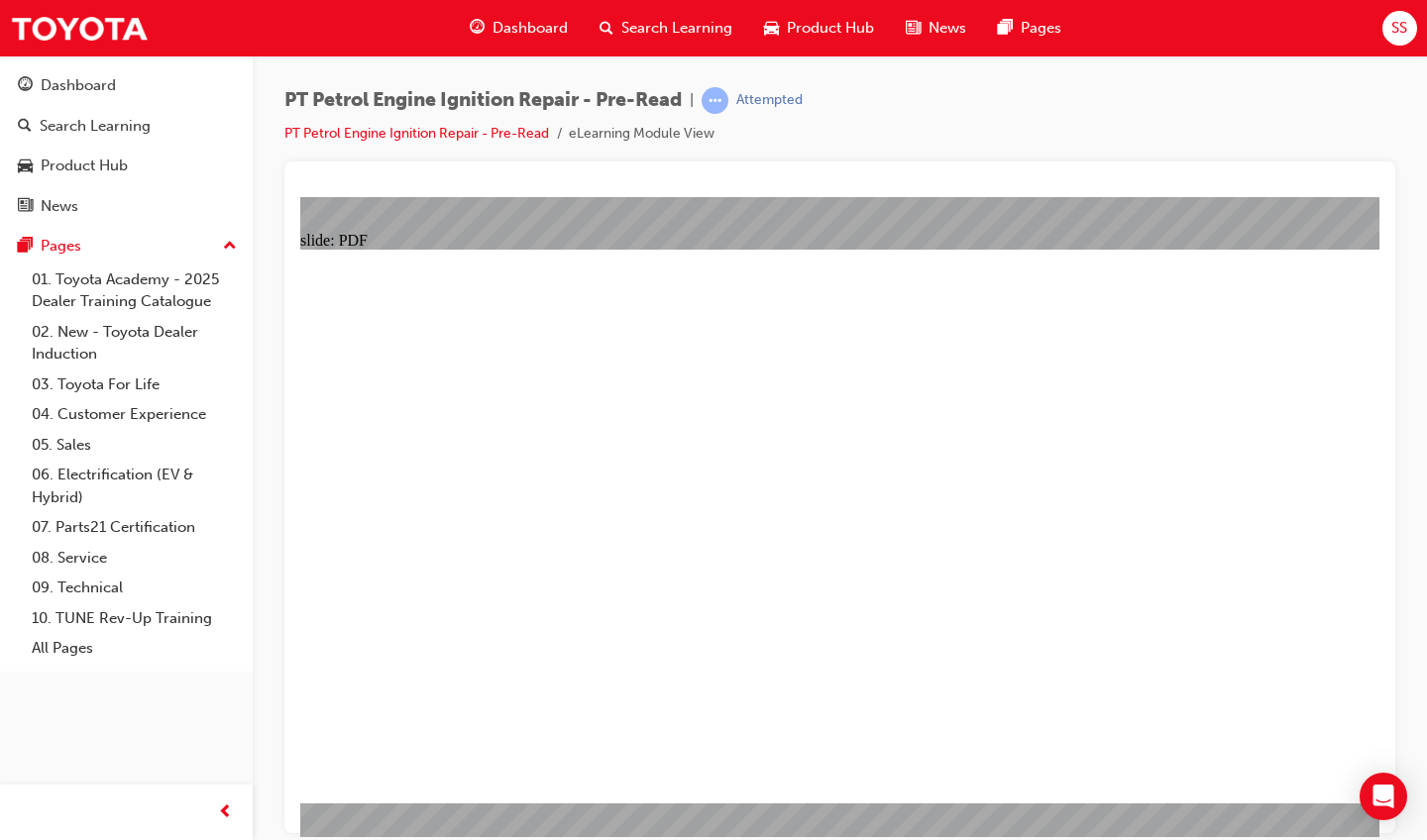 scroll, scrollTop: 0, scrollLeft: 0, axis: both 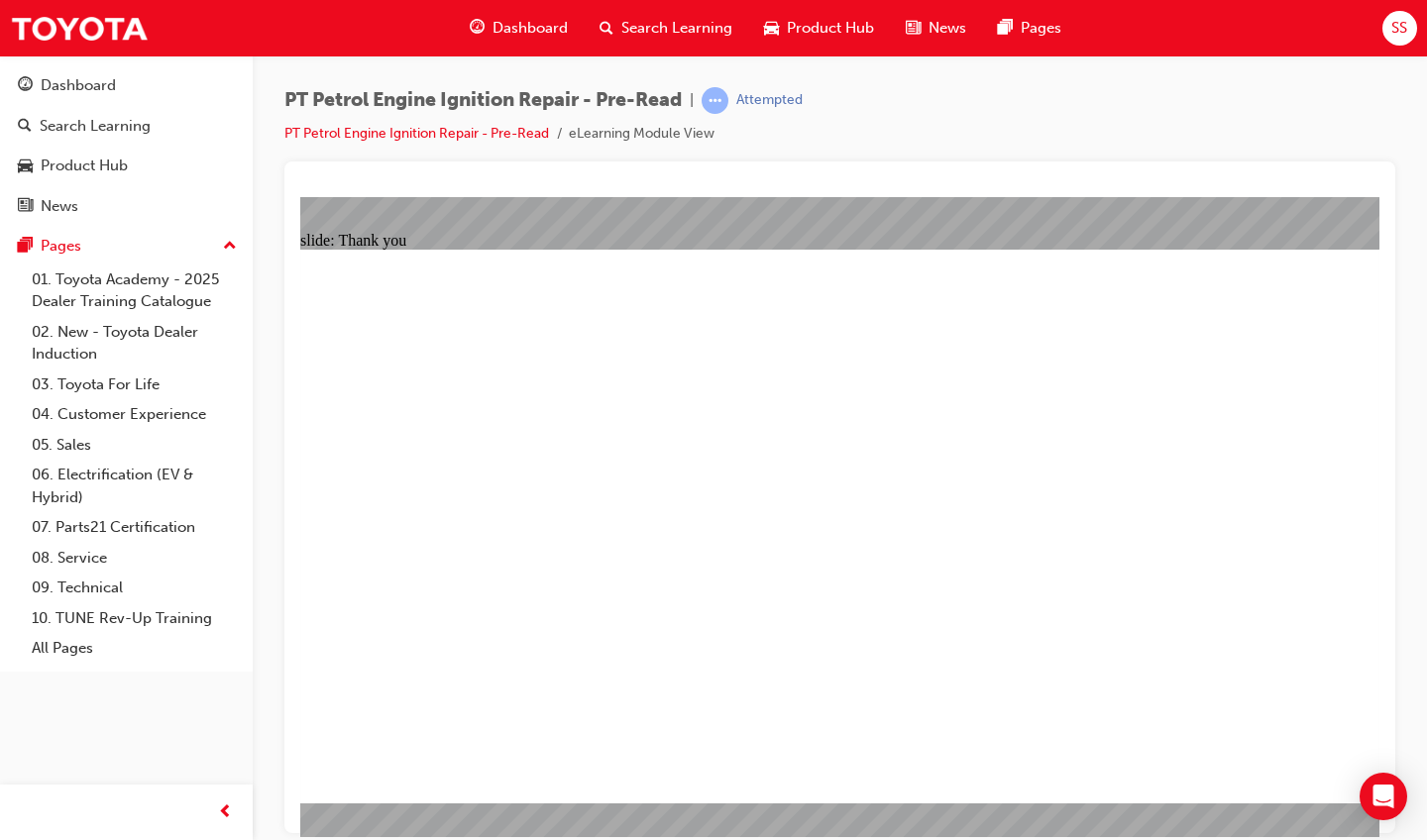 click 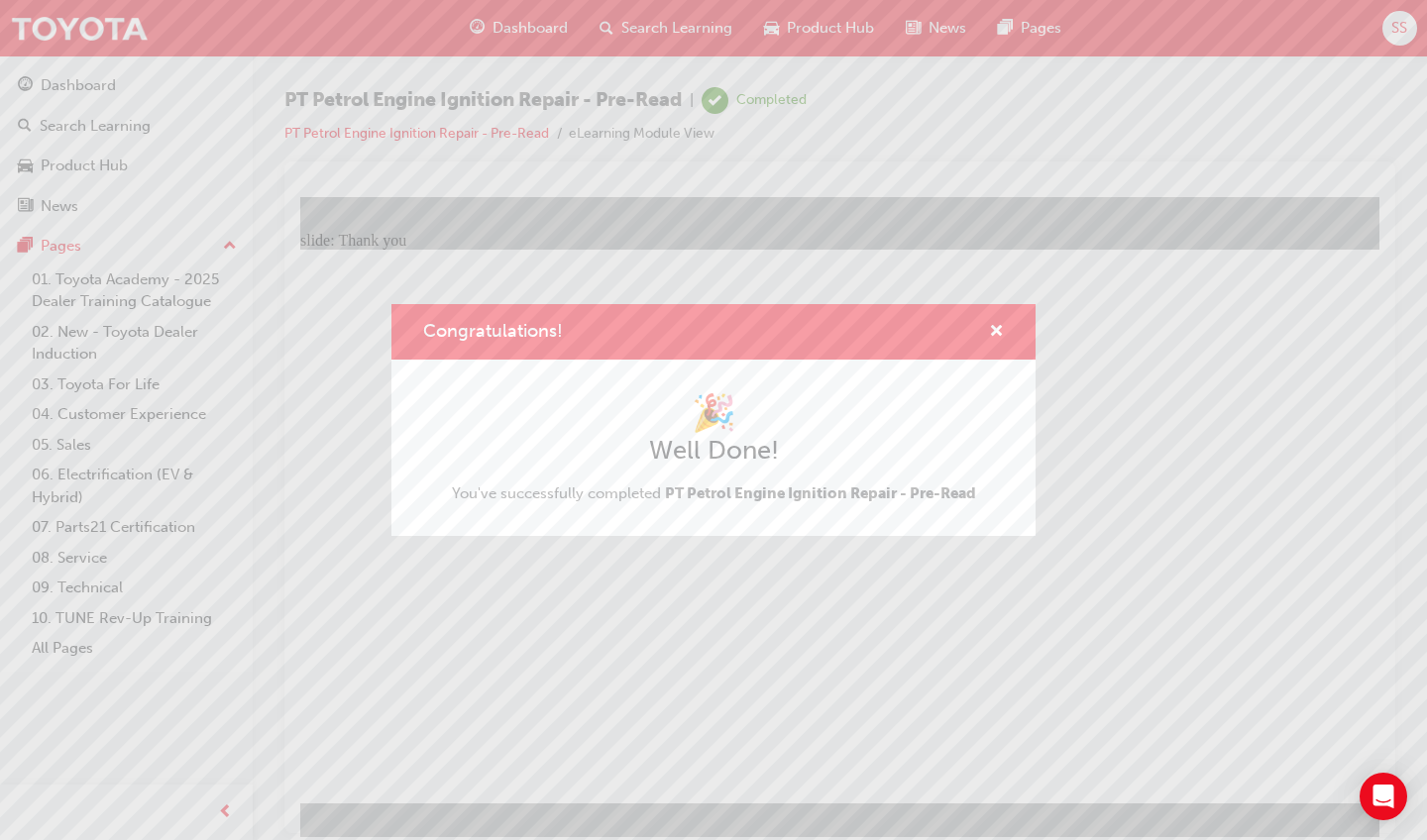 click on "Congratulations!" at bounding box center [714, 332] 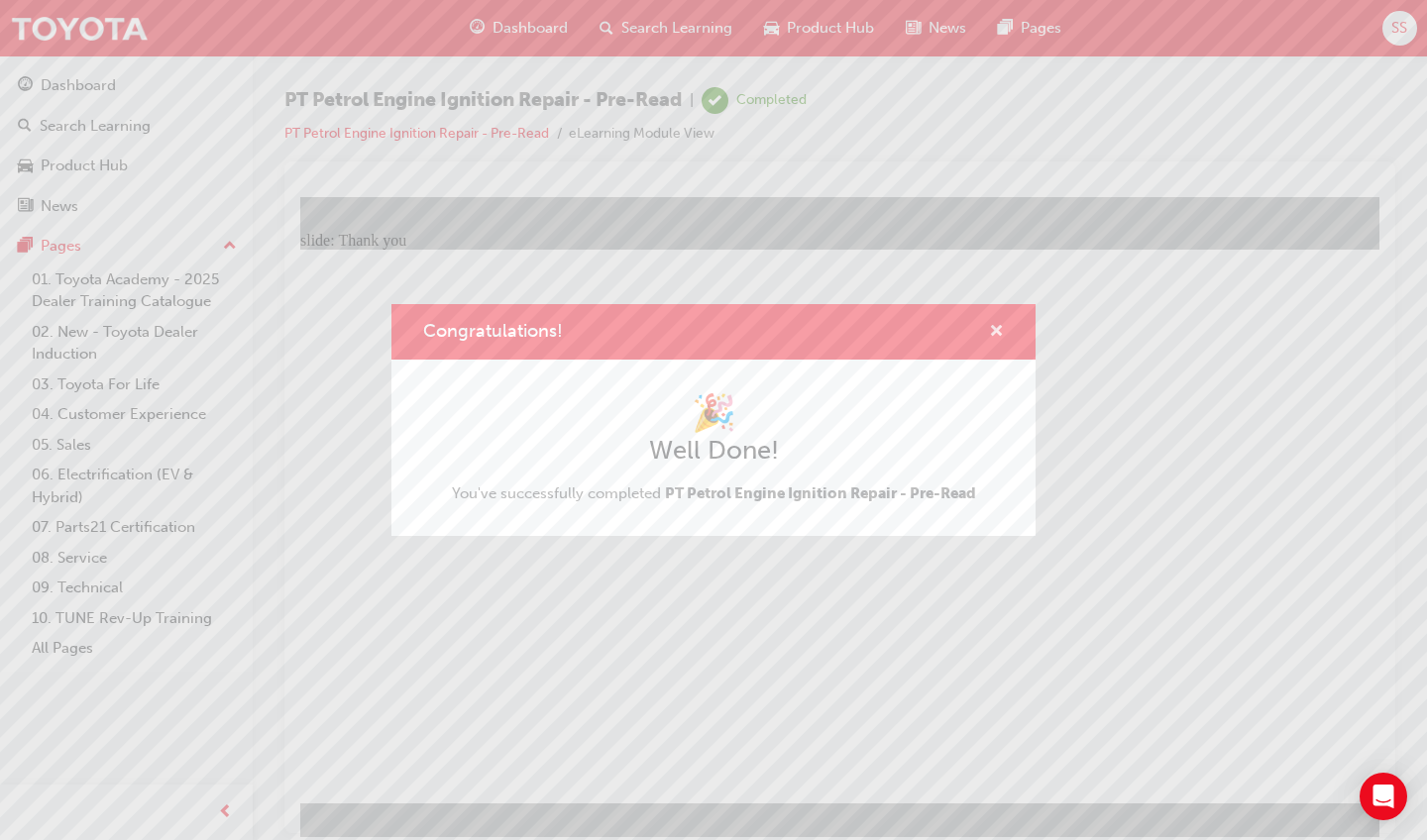 click at bounding box center [996, 333] 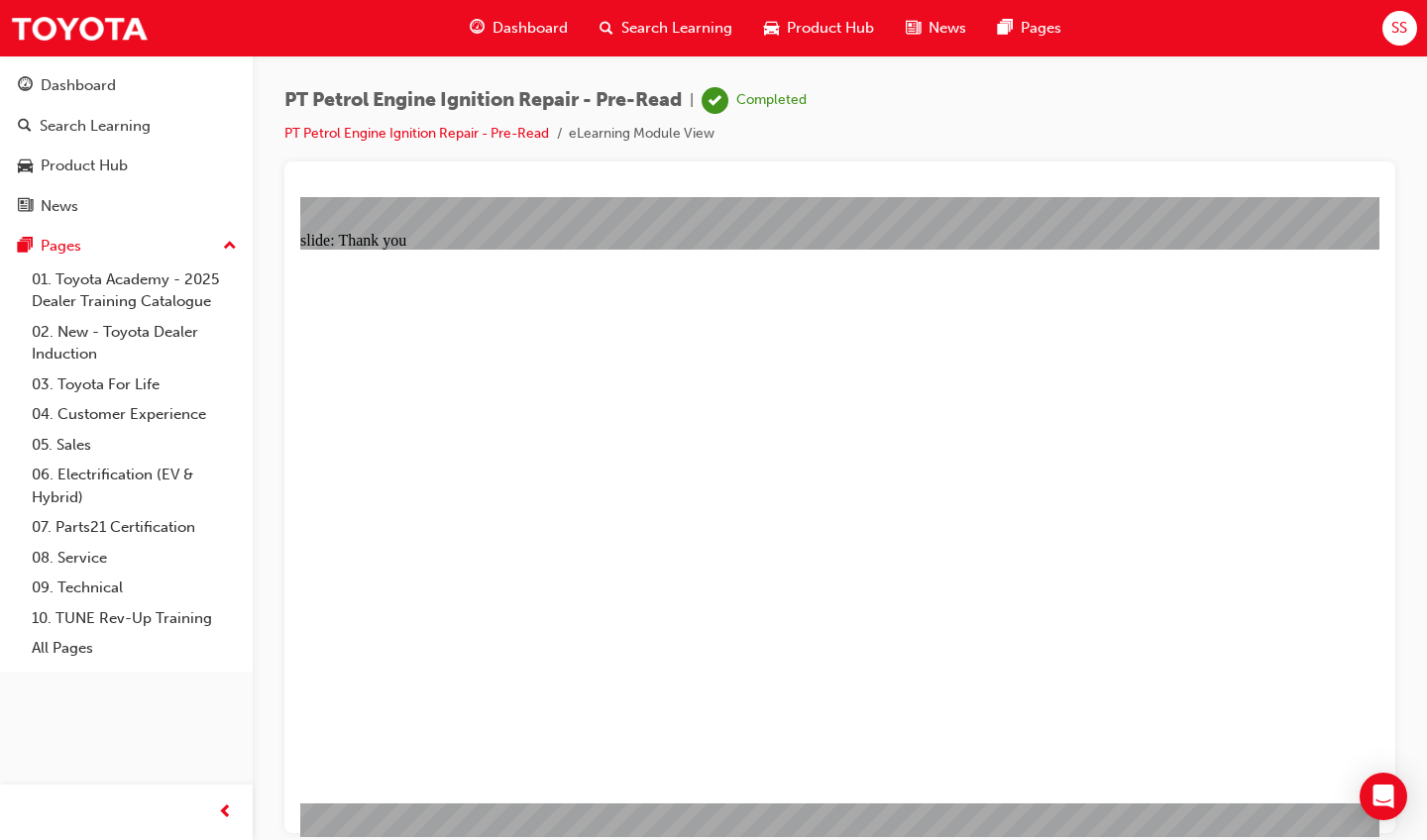 click on "SS" at bounding box center (1399, 28) 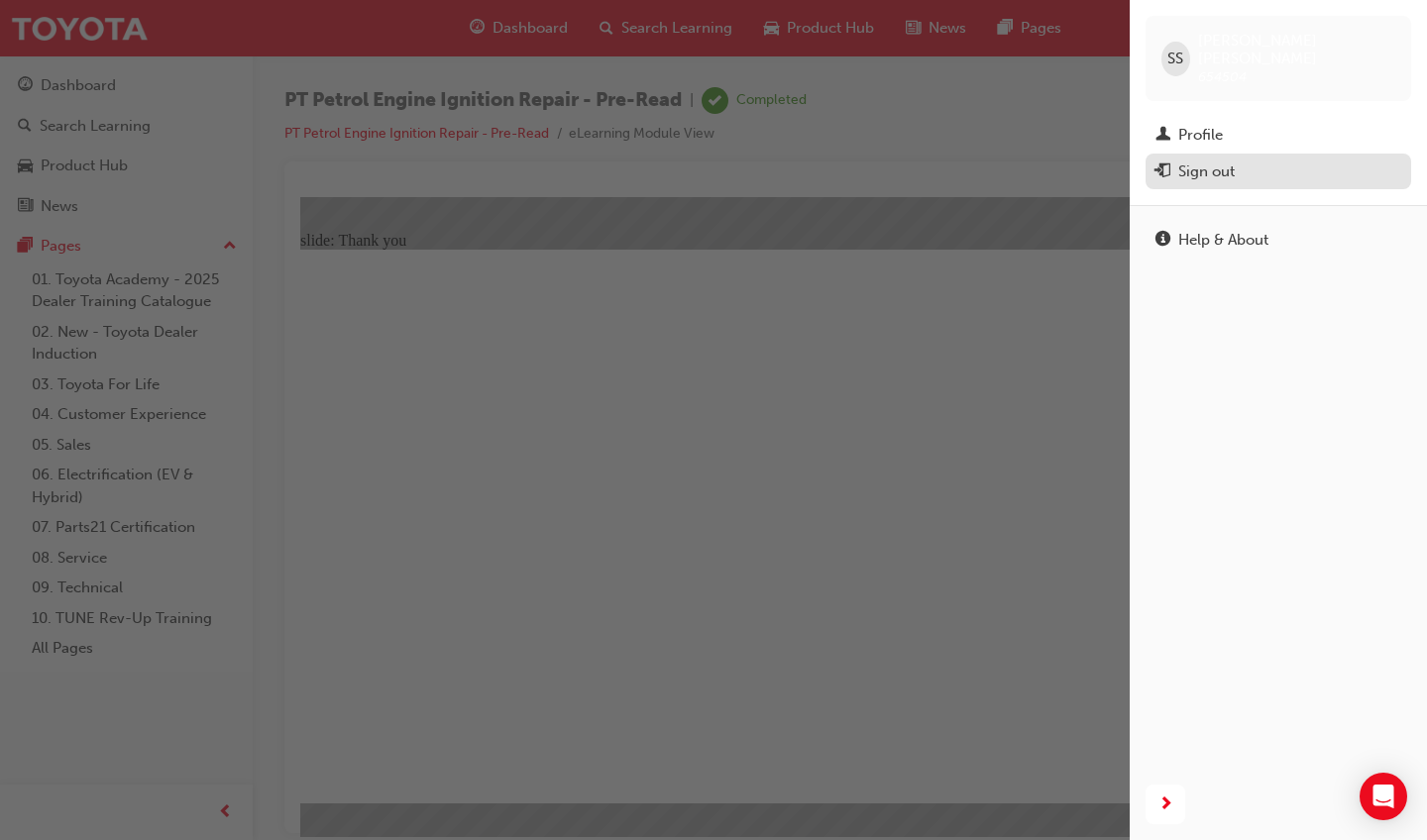 click on "Sign out" at bounding box center [1278, 171] 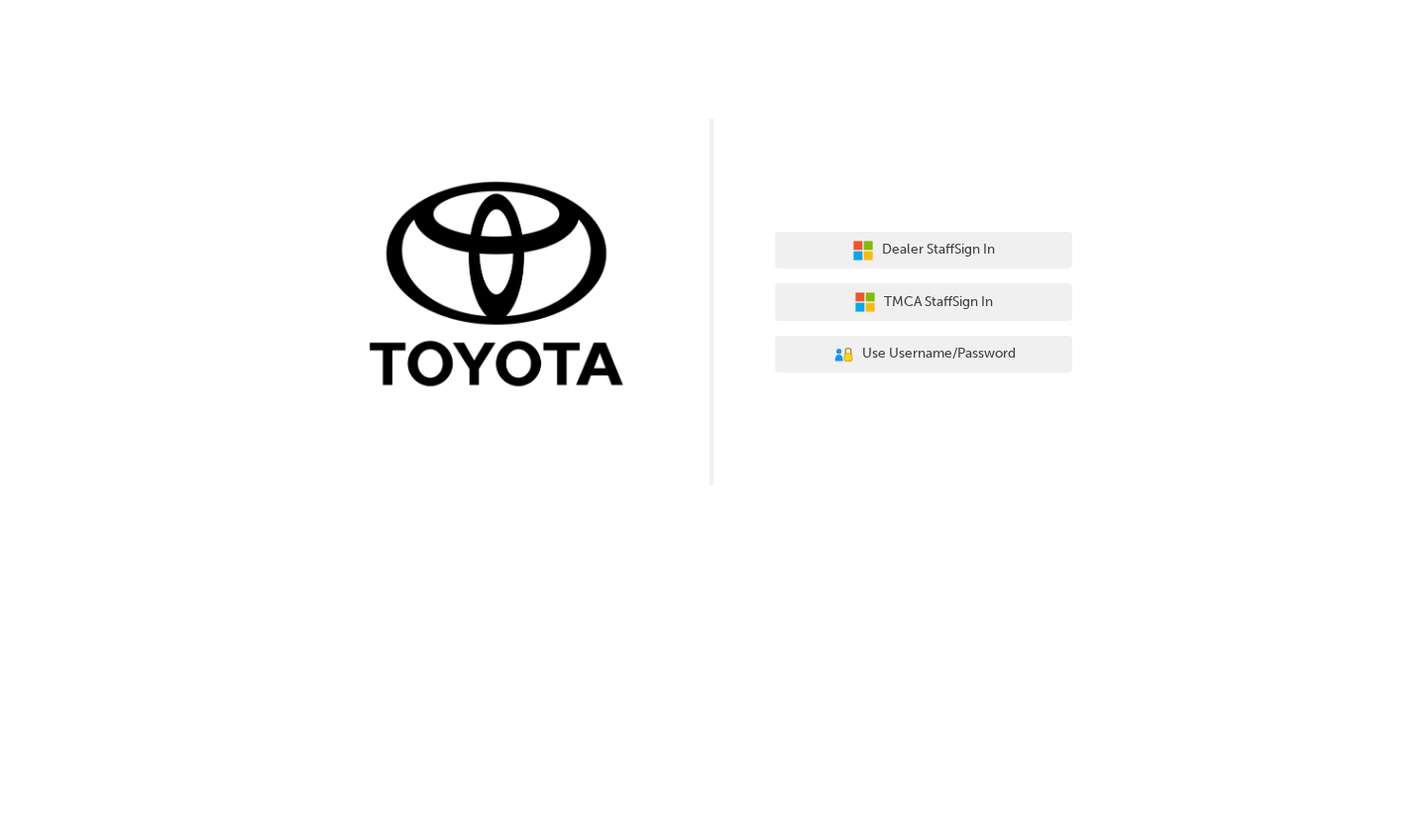 scroll, scrollTop: 0, scrollLeft: 0, axis: both 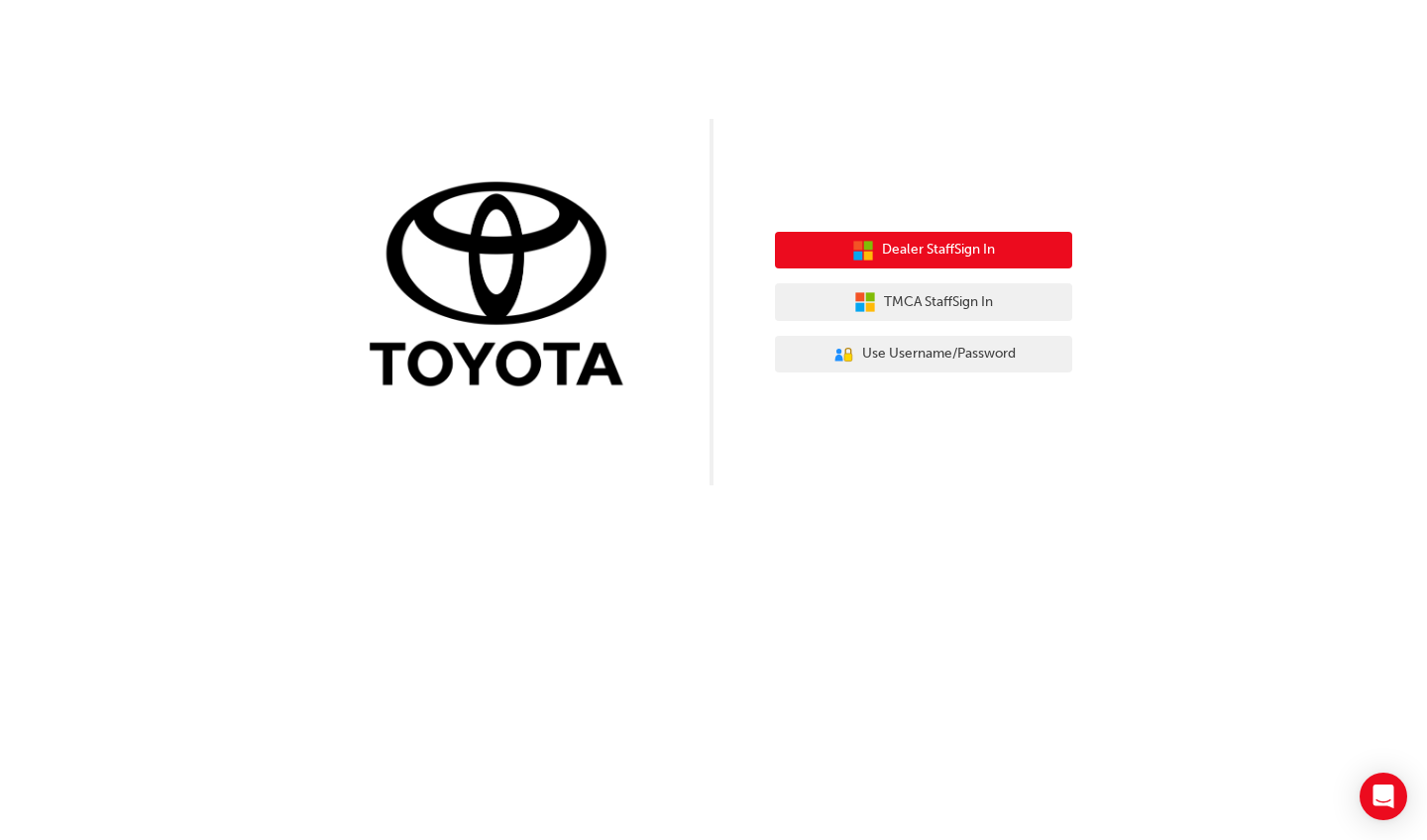 click on "Dealer Staff  Sign In" at bounding box center [924, 251] 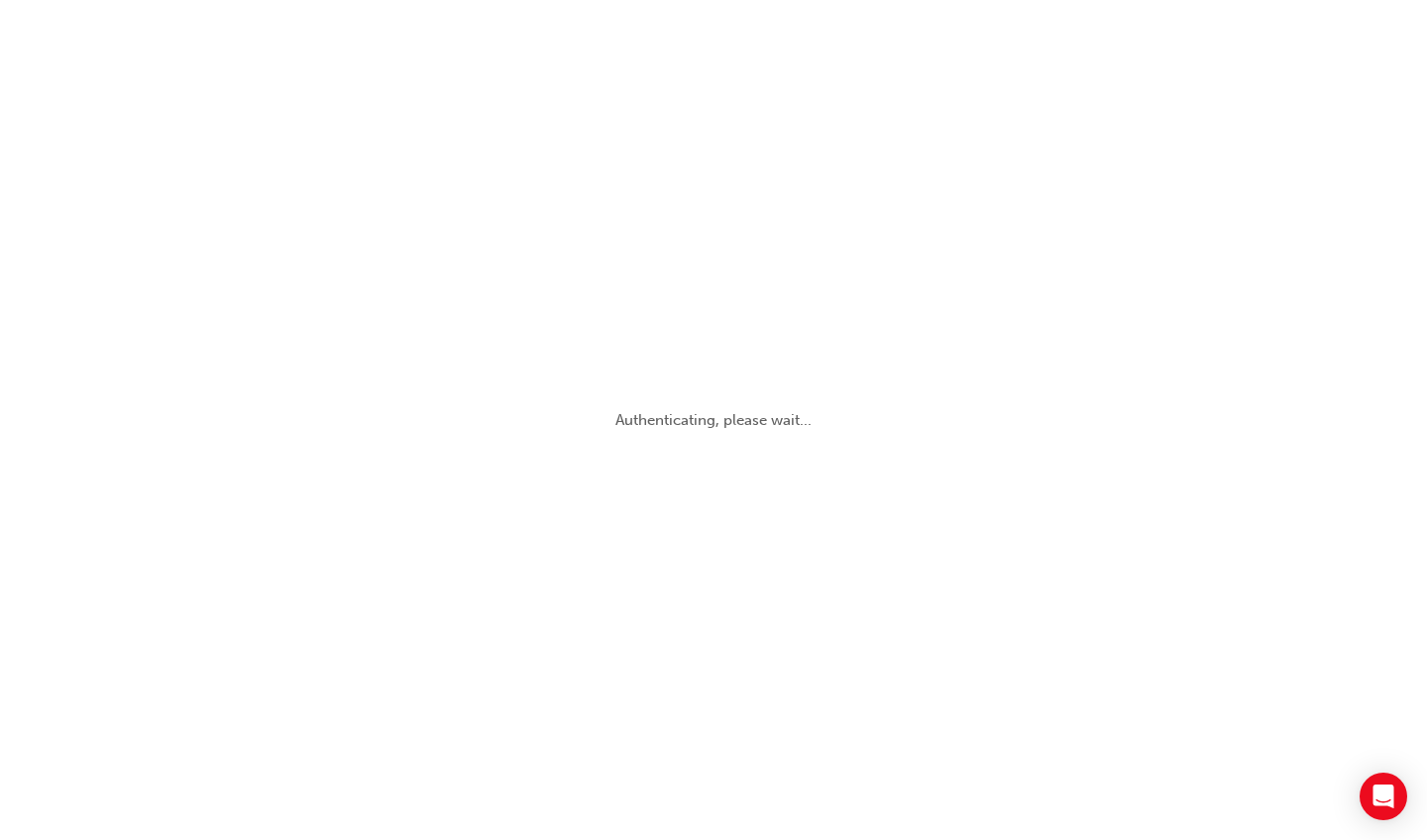 scroll, scrollTop: 0, scrollLeft: 0, axis: both 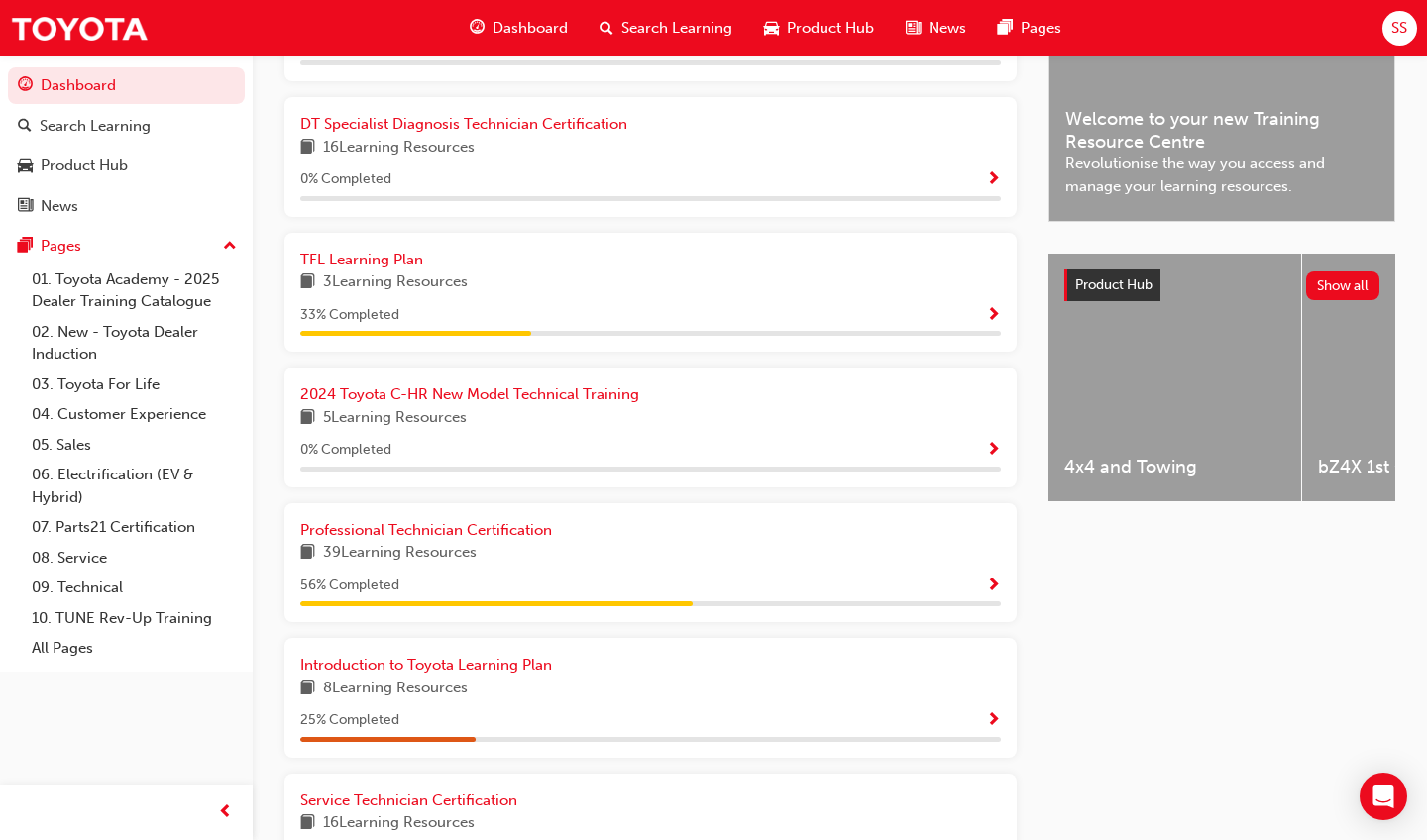 click at bounding box center (993, 586) 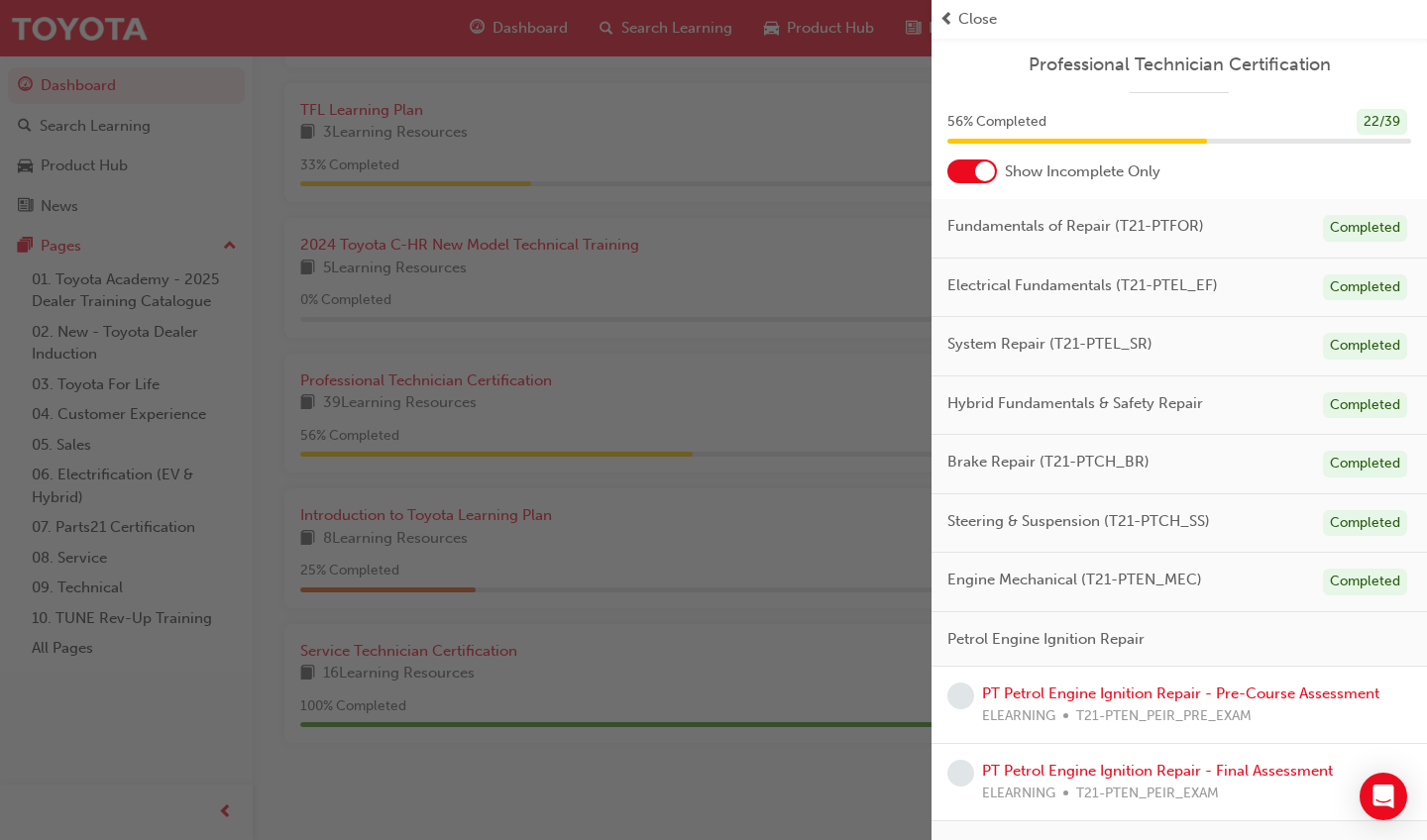 scroll, scrollTop: 730, scrollLeft: 0, axis: vertical 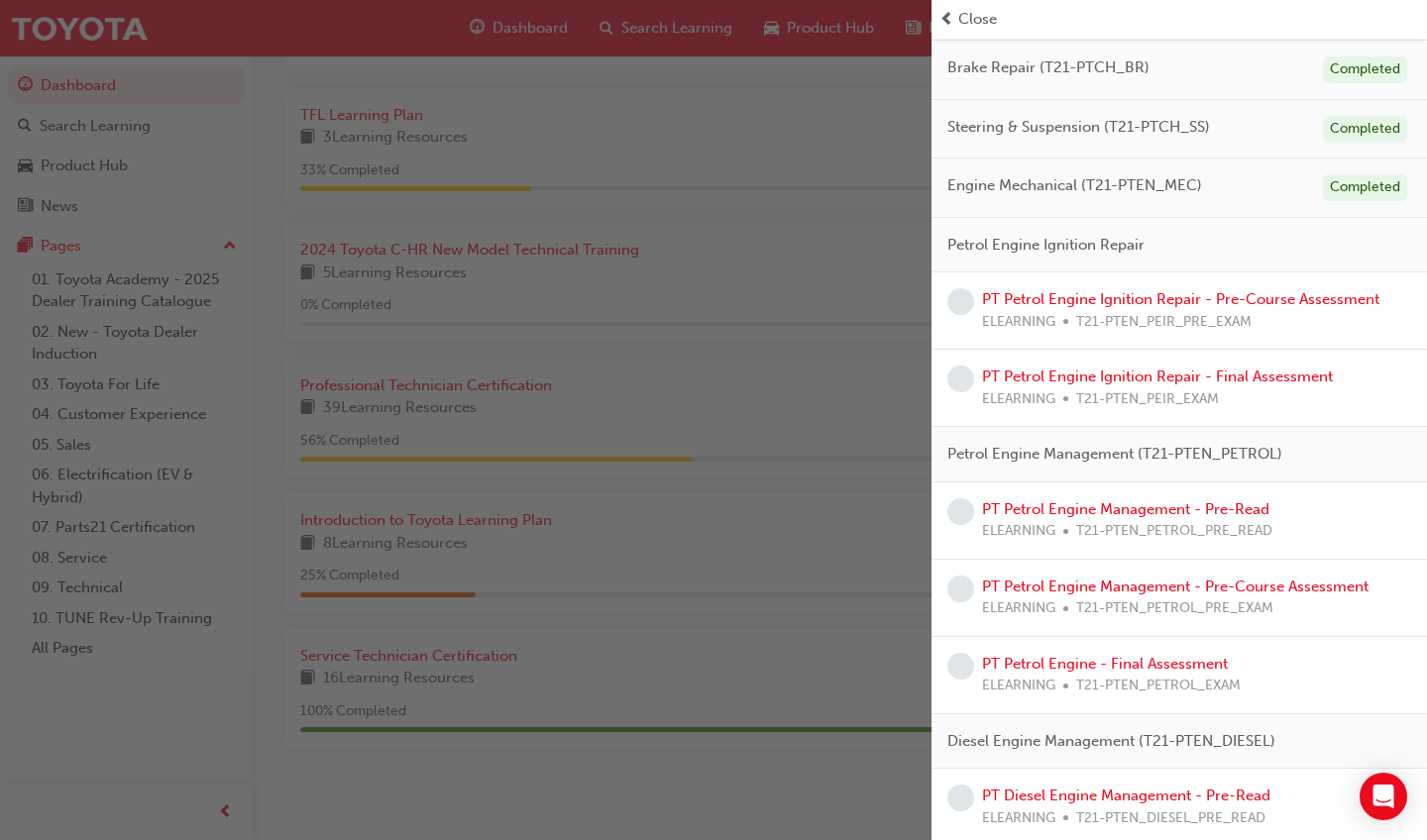 click on "T21-PTEN_PEIR_PRE_EXAM" at bounding box center (1163, 322) 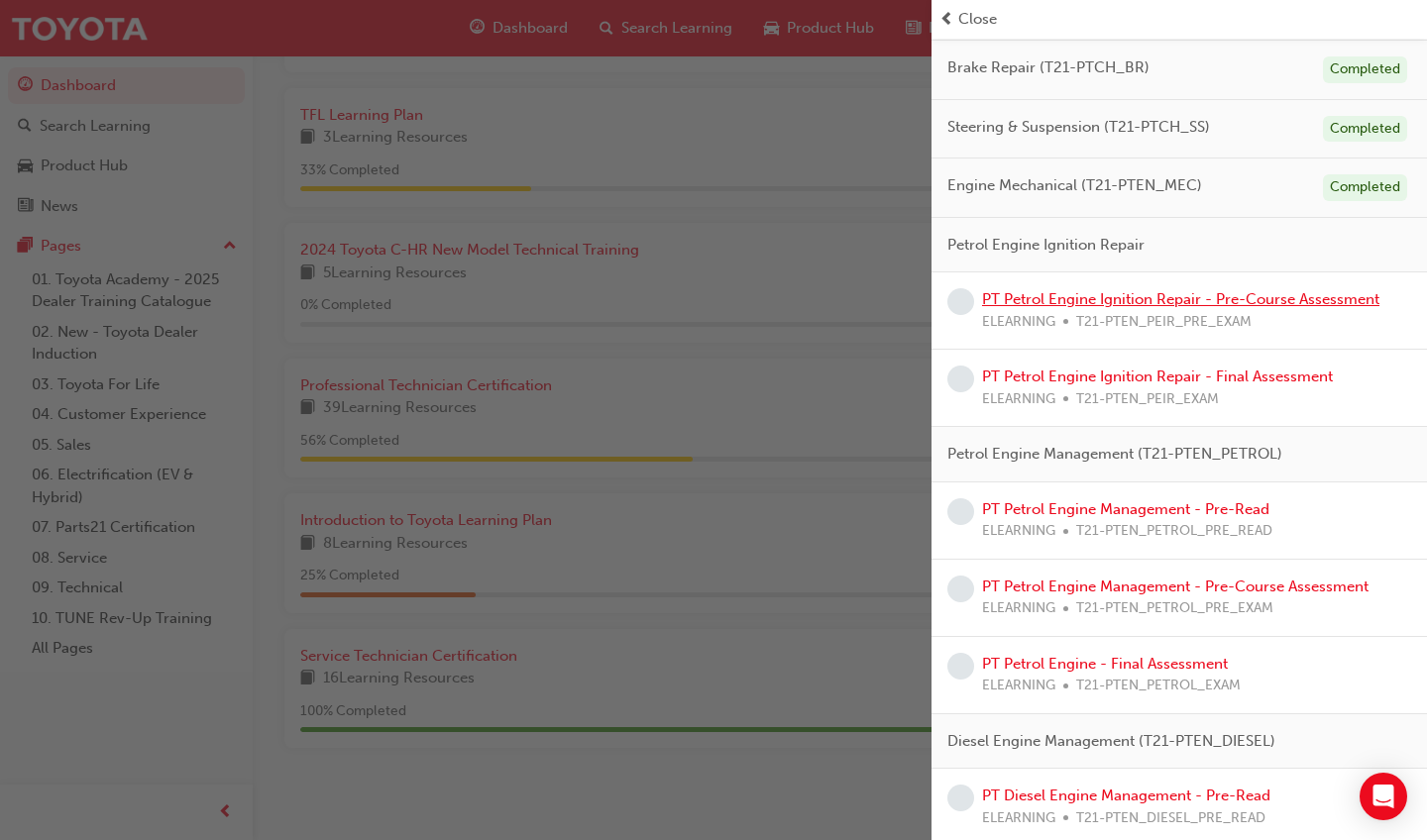 click on "PT Petrol Engine Ignition Repair - Pre-Course Assessment ELEARNING T21-PTEN_PEIR_PRE_EXAM" at bounding box center (1180, 310) 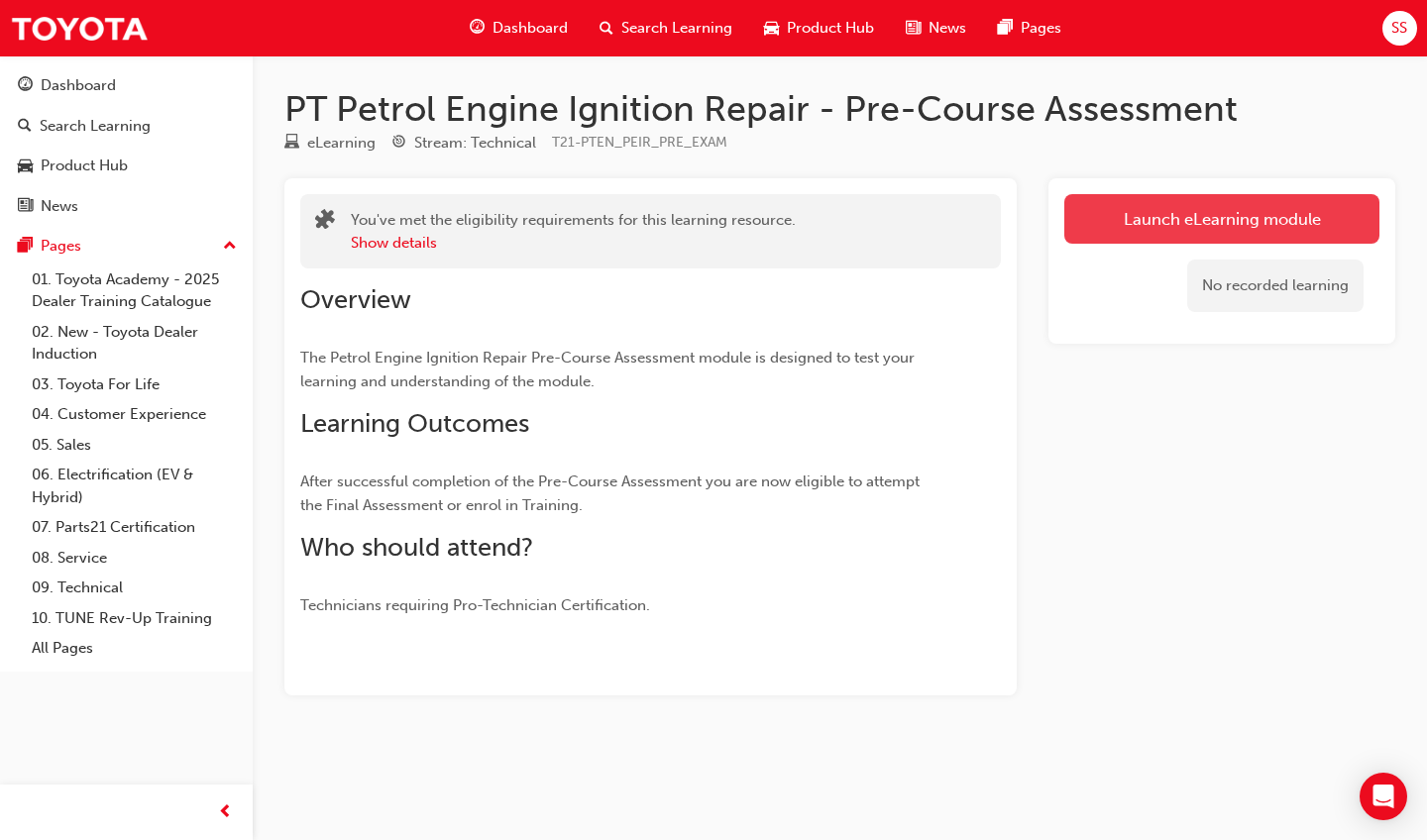 click on "Launch eLearning module" at bounding box center (1222, 219) 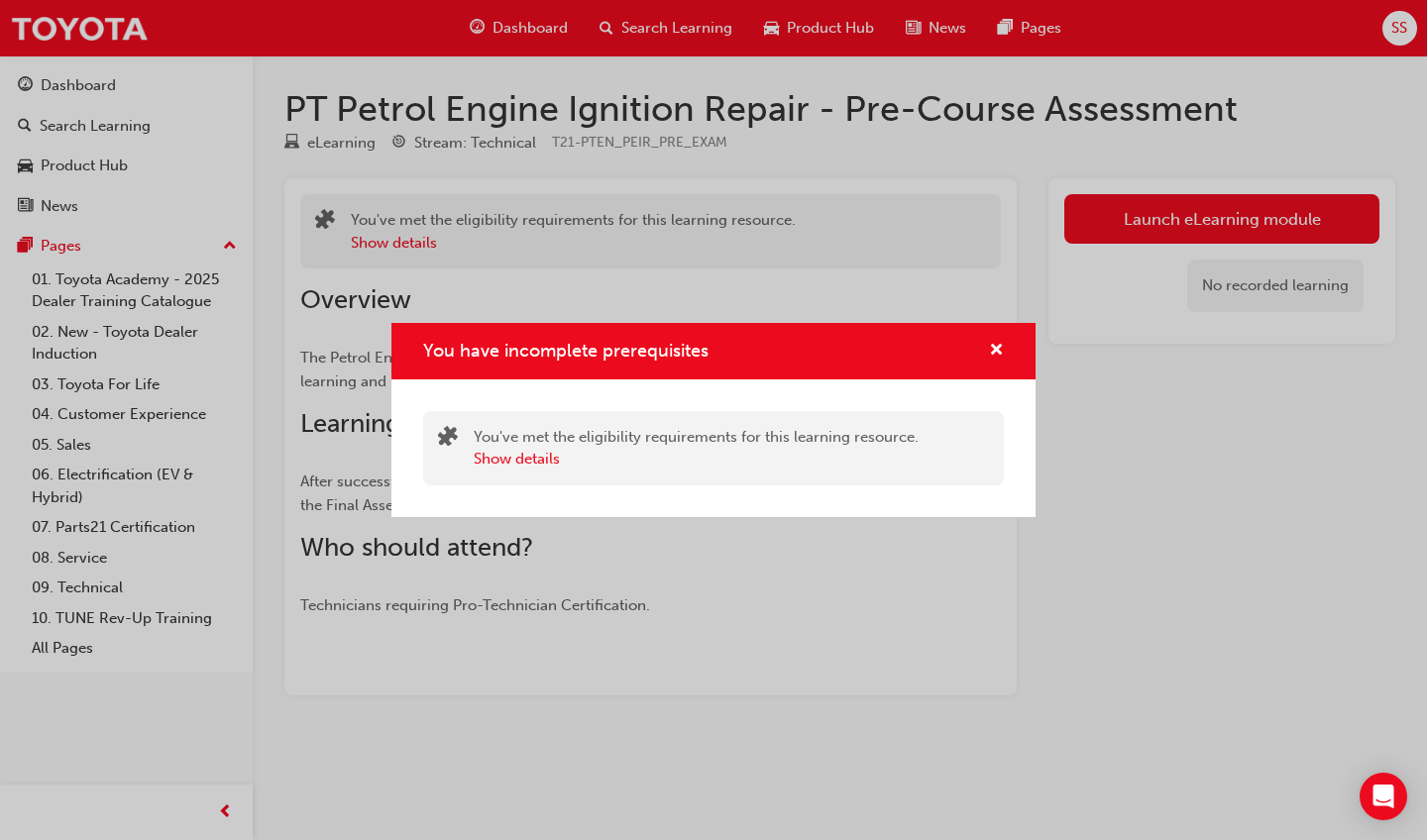click on "You have incomplete prerequisites" at bounding box center (714, 351) 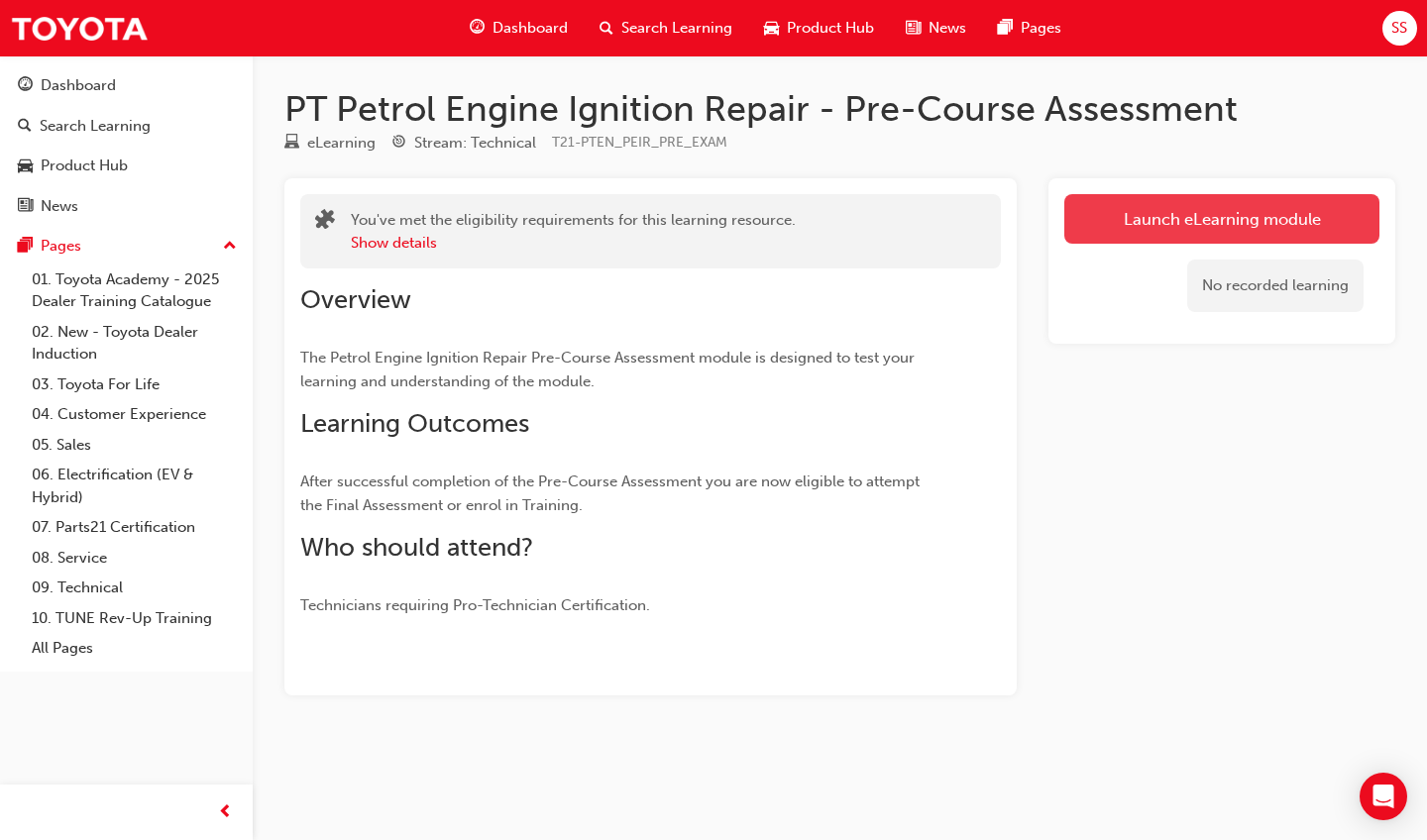 click on "Launch eLearning module" at bounding box center (1222, 219) 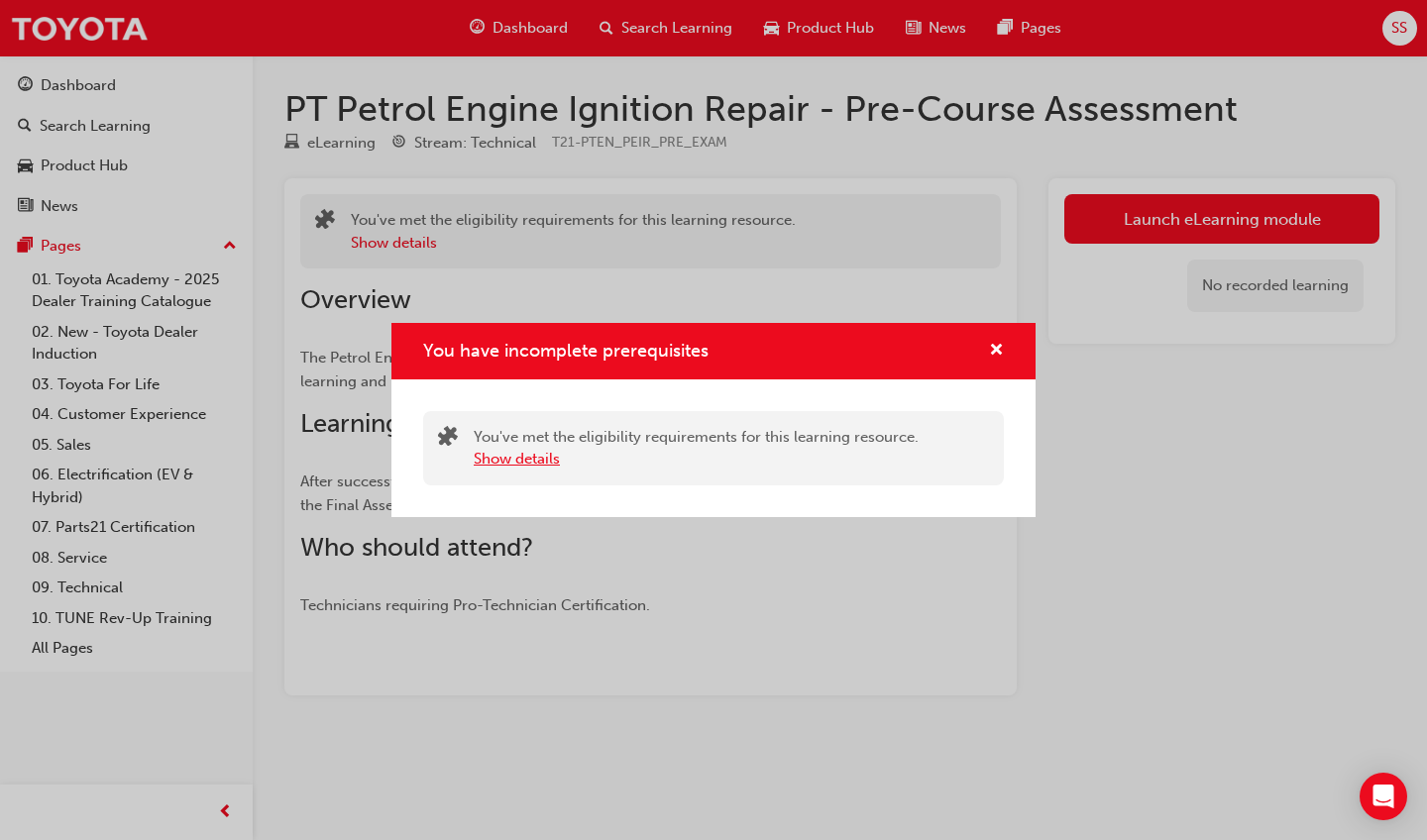 click on "You've met the eligibility requirements for this learning resource. Show details" at bounding box center (714, 448) 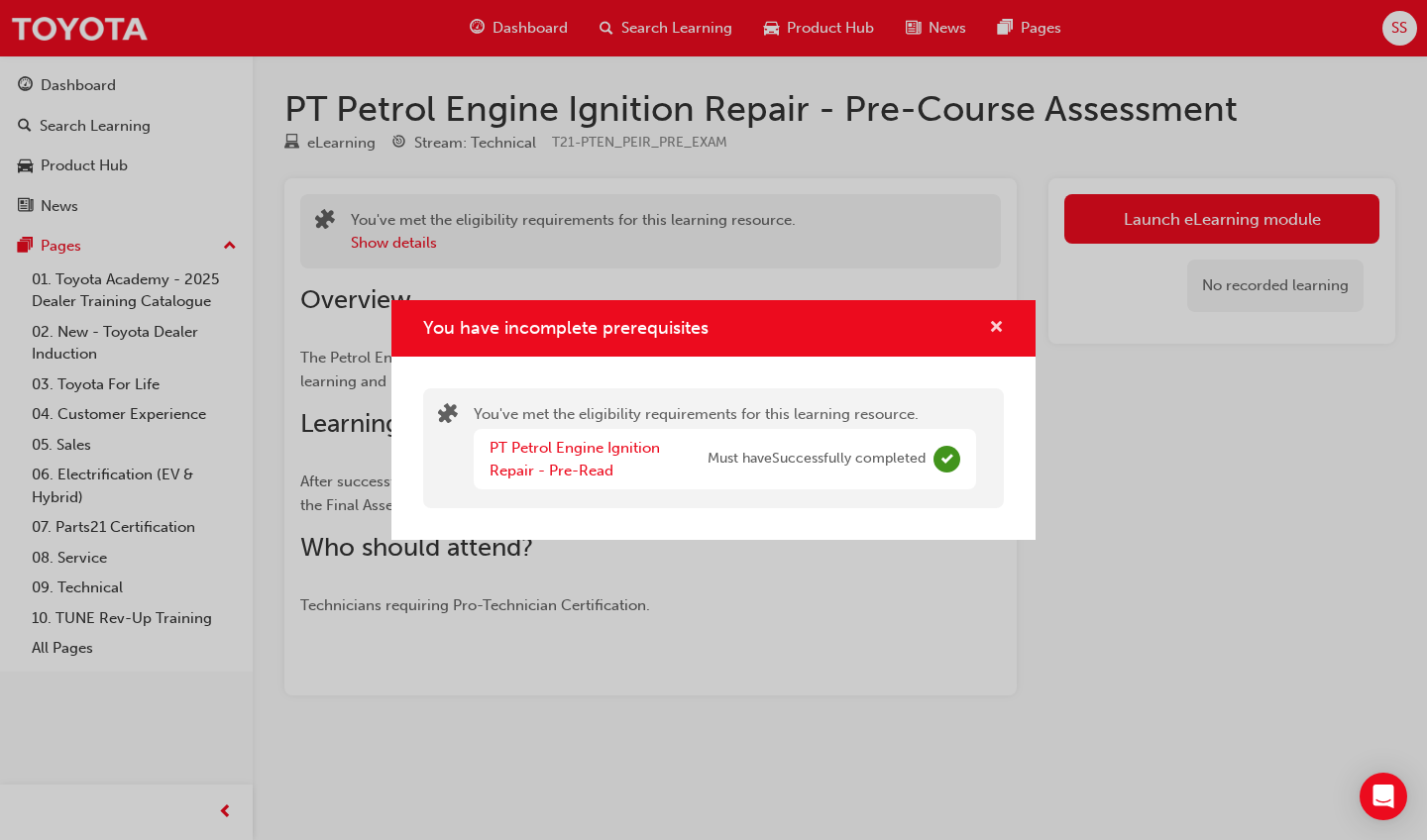 click at bounding box center (996, 329) 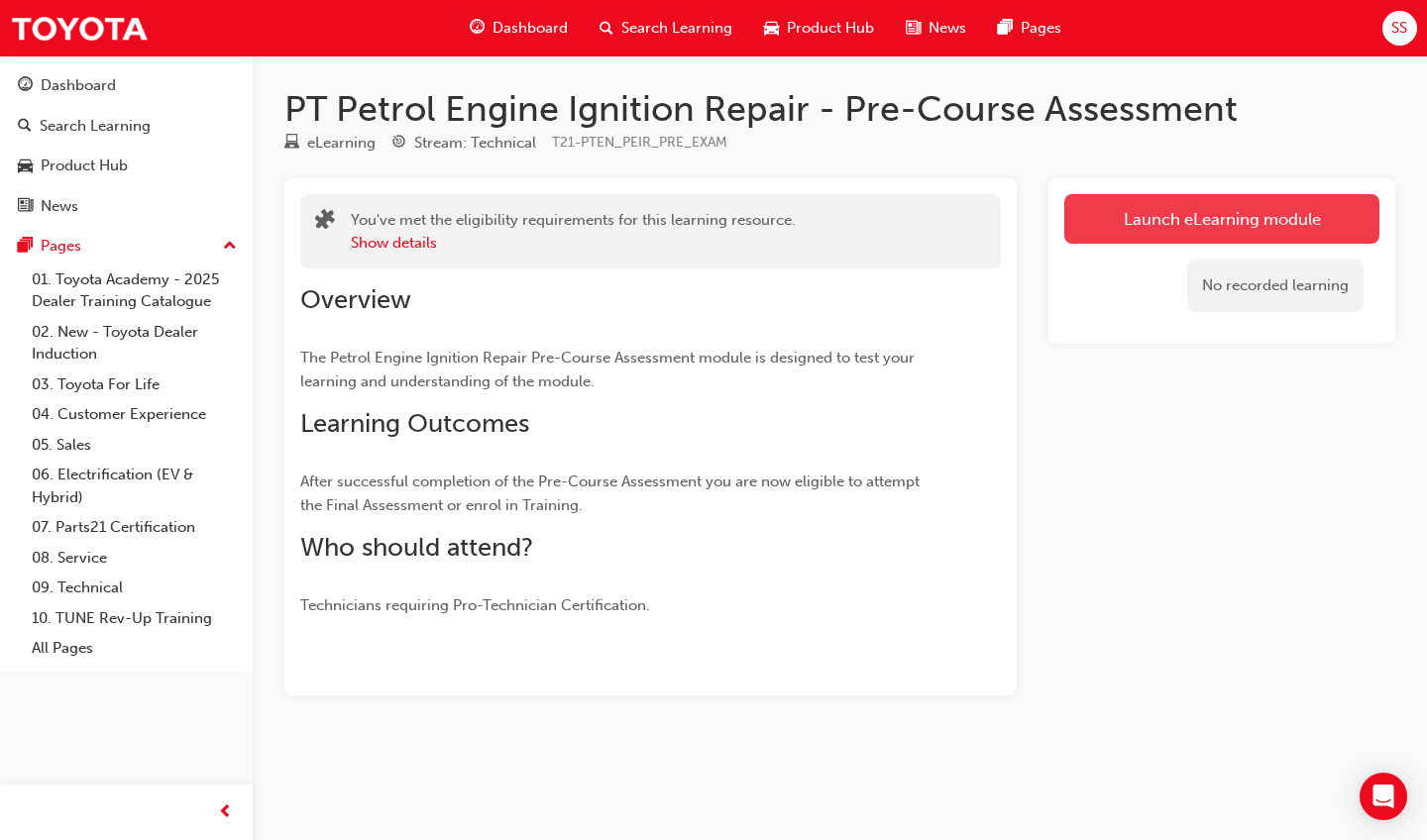 click on "Launch eLearning module" at bounding box center (1222, 219) 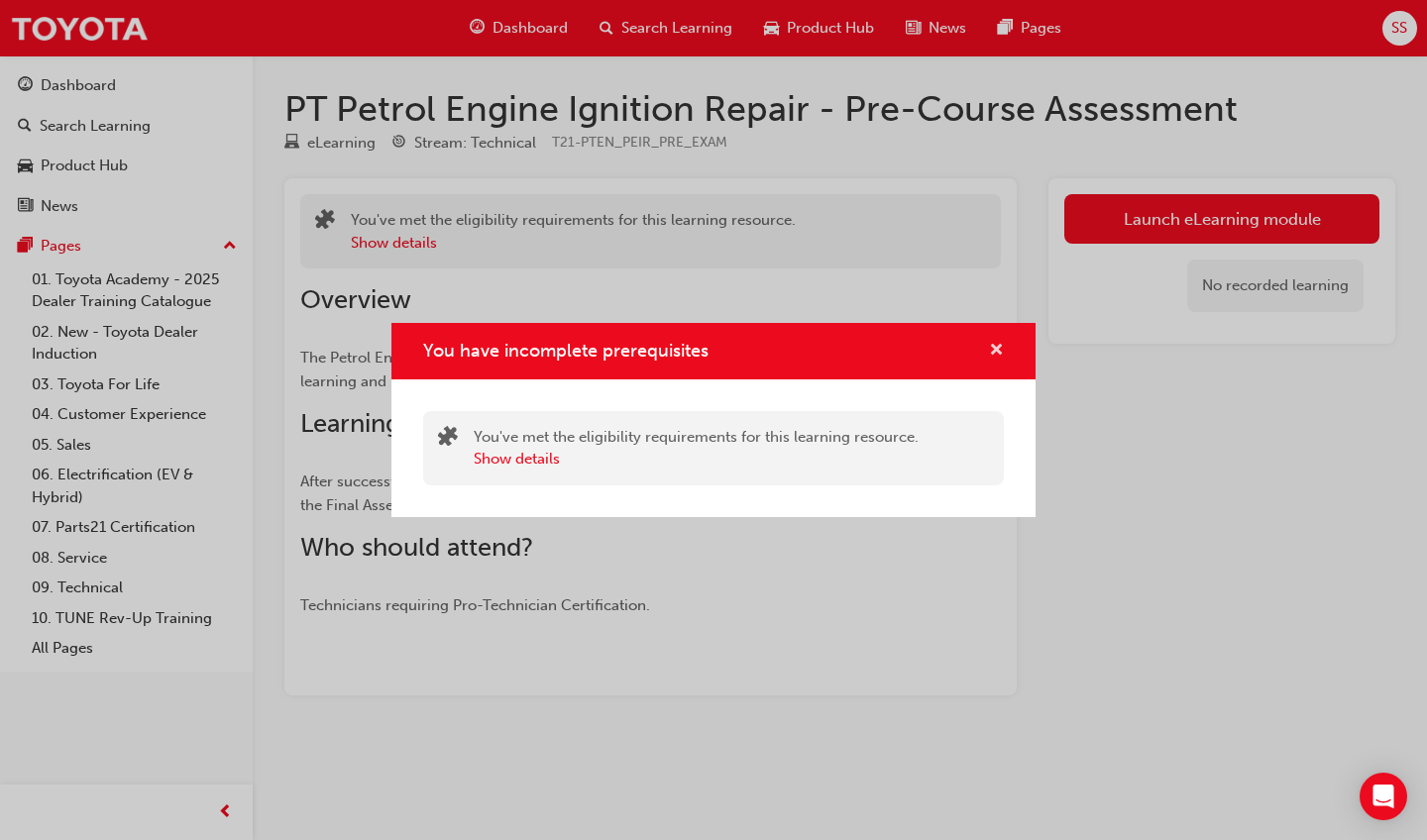click at bounding box center (996, 352) 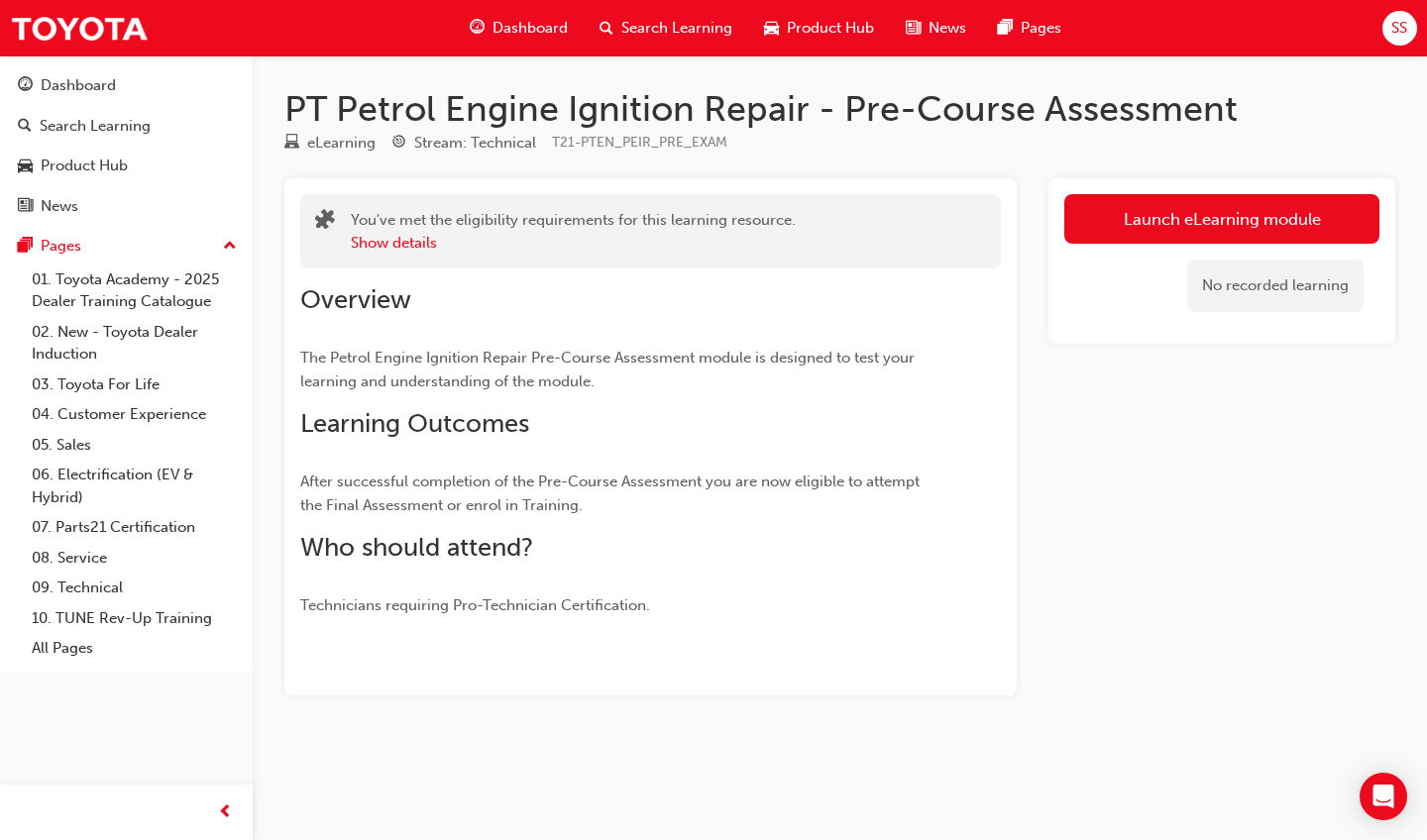 click on "Your version of Internet Explorer is outdated and not supported. Please upgrade to a  modern browser . Dashboard Search Learning Product Hub News Pages SS Dashboard Search Learning Product Hub News Pages Pages 01. Toyota Academy - 2025 Dealer Training Catalogue 02. New - Toyota Dealer Induction  03. Toyota For Life 04. Customer Experience 05. Sales 06. Electrification (EV & Hybrid) 07. Parts21 Certification 08. Service 09. Technical  10. TUNE Rev-Up Training All Pages PT Petrol Engine Ignition Repair - Pre-Course Assessment eLearning Stream:   Technical T21-PTEN_PEIR_PRE_EXAM You've met the eligibility requirements for this learning resource. Show details Overview The Petrol Engine Ignition Repair Pre-Course Assessment module is designed to test your learning and understanding of the module. Learning Outcomes After successful completion of the Pre-Course Assessment you are now eligible to attempt the Final Assessment or enrol in Training. Who should attend? Technicians requiring Pro-Technician Certification." at bounding box center (714, 420) 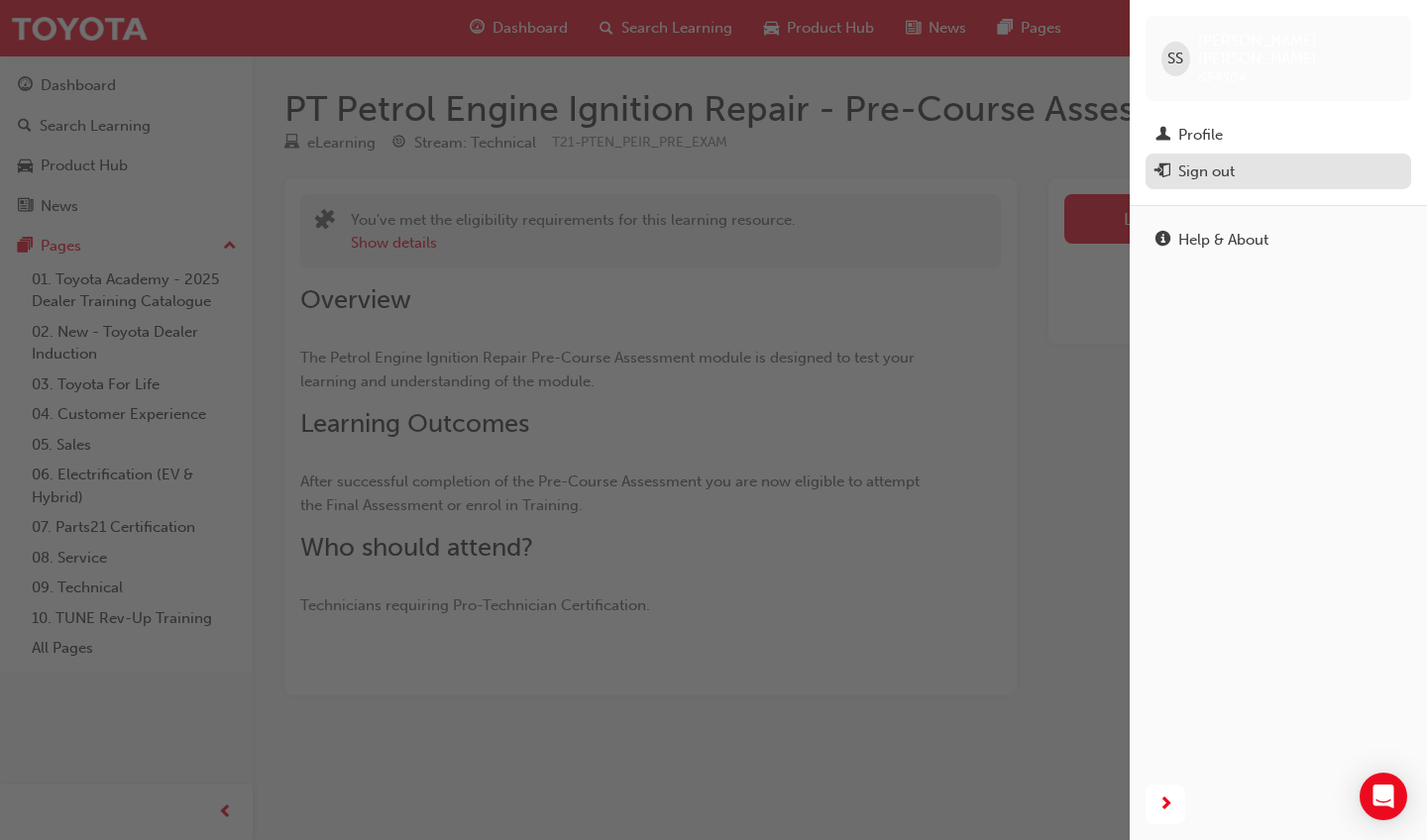 click on "Sign out" at bounding box center [1278, 171] 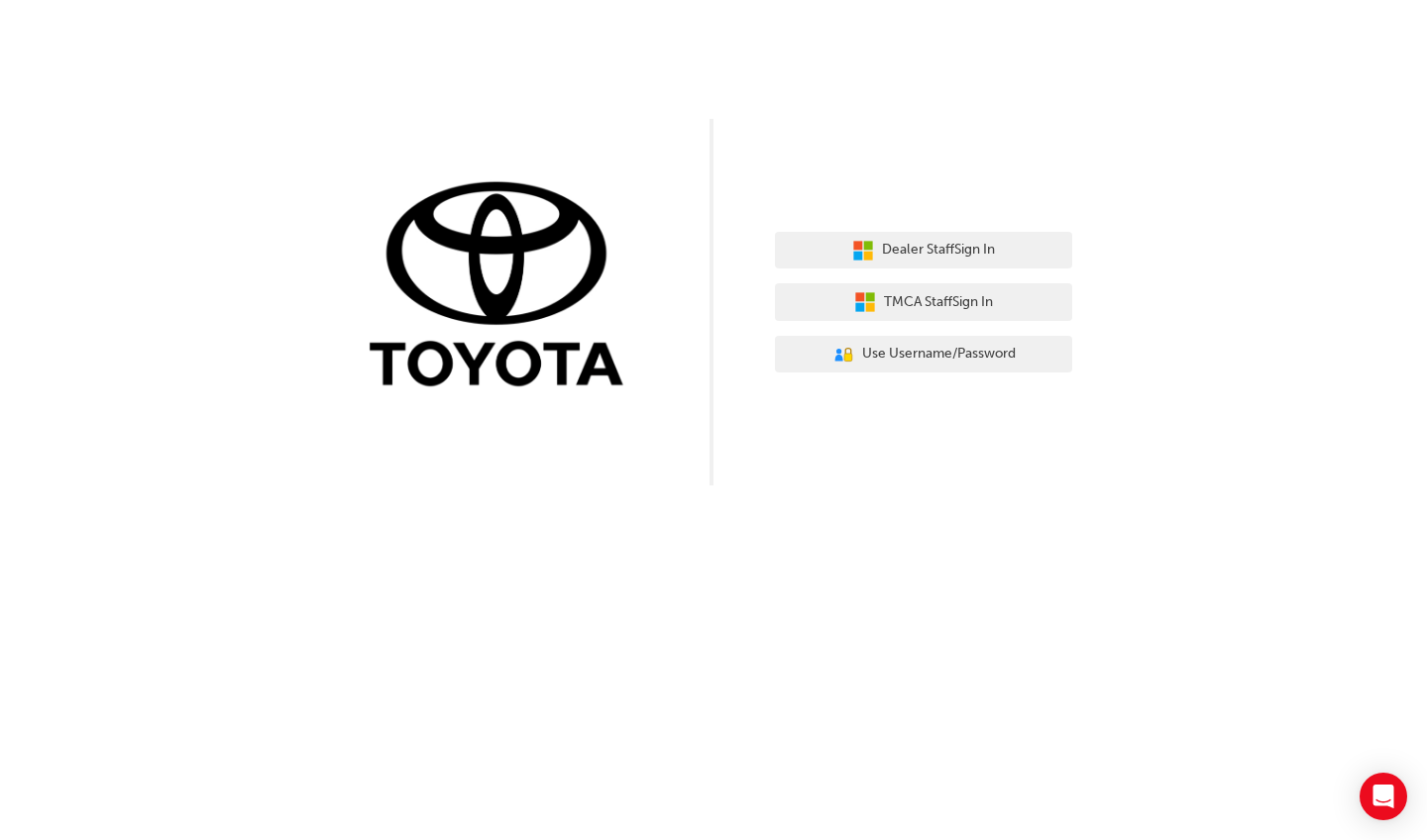 scroll, scrollTop: 0, scrollLeft: 0, axis: both 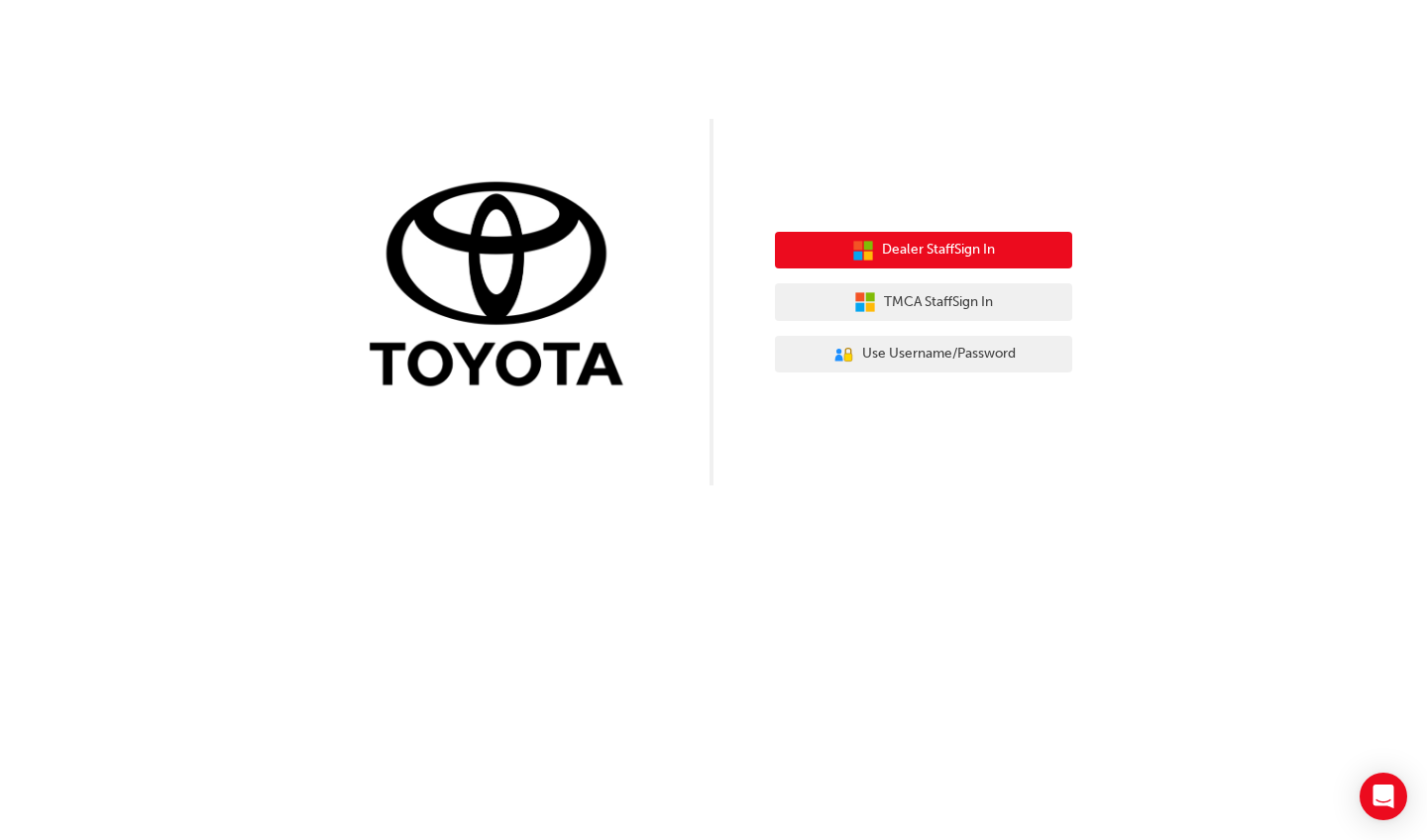 click on "Dealer Staff  Sign In" at bounding box center [924, 251] 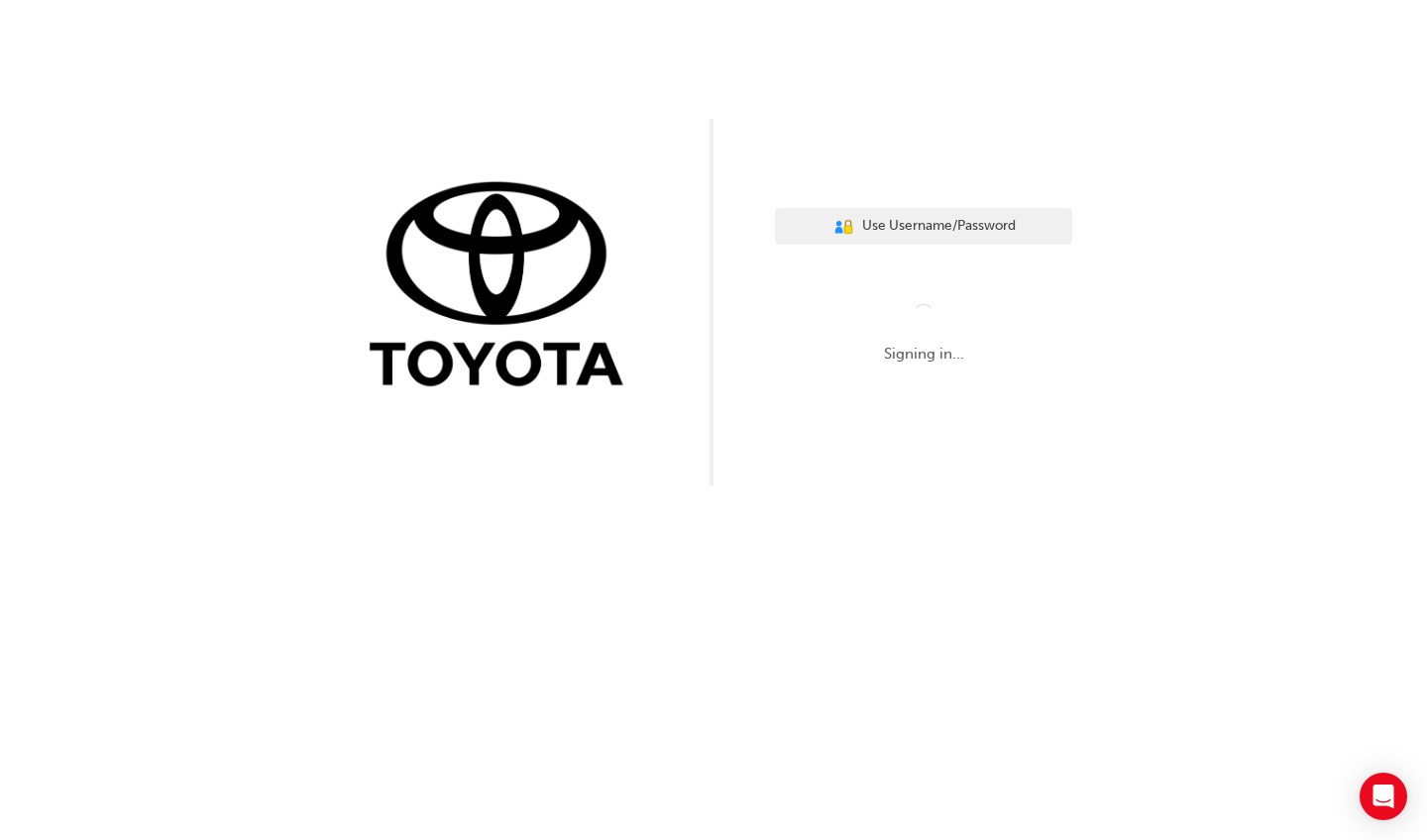 scroll, scrollTop: 0, scrollLeft: 0, axis: both 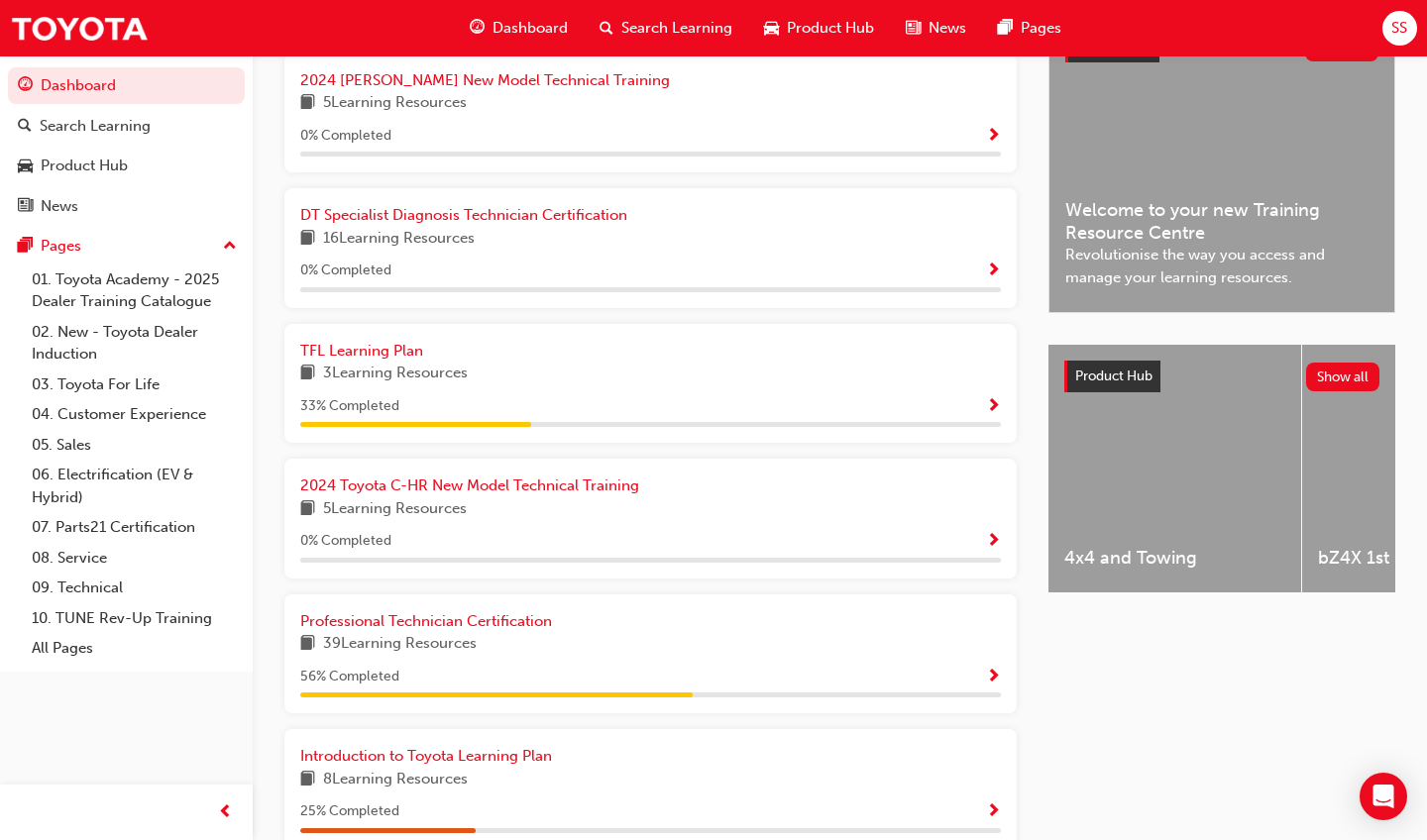 click at bounding box center [993, 678] 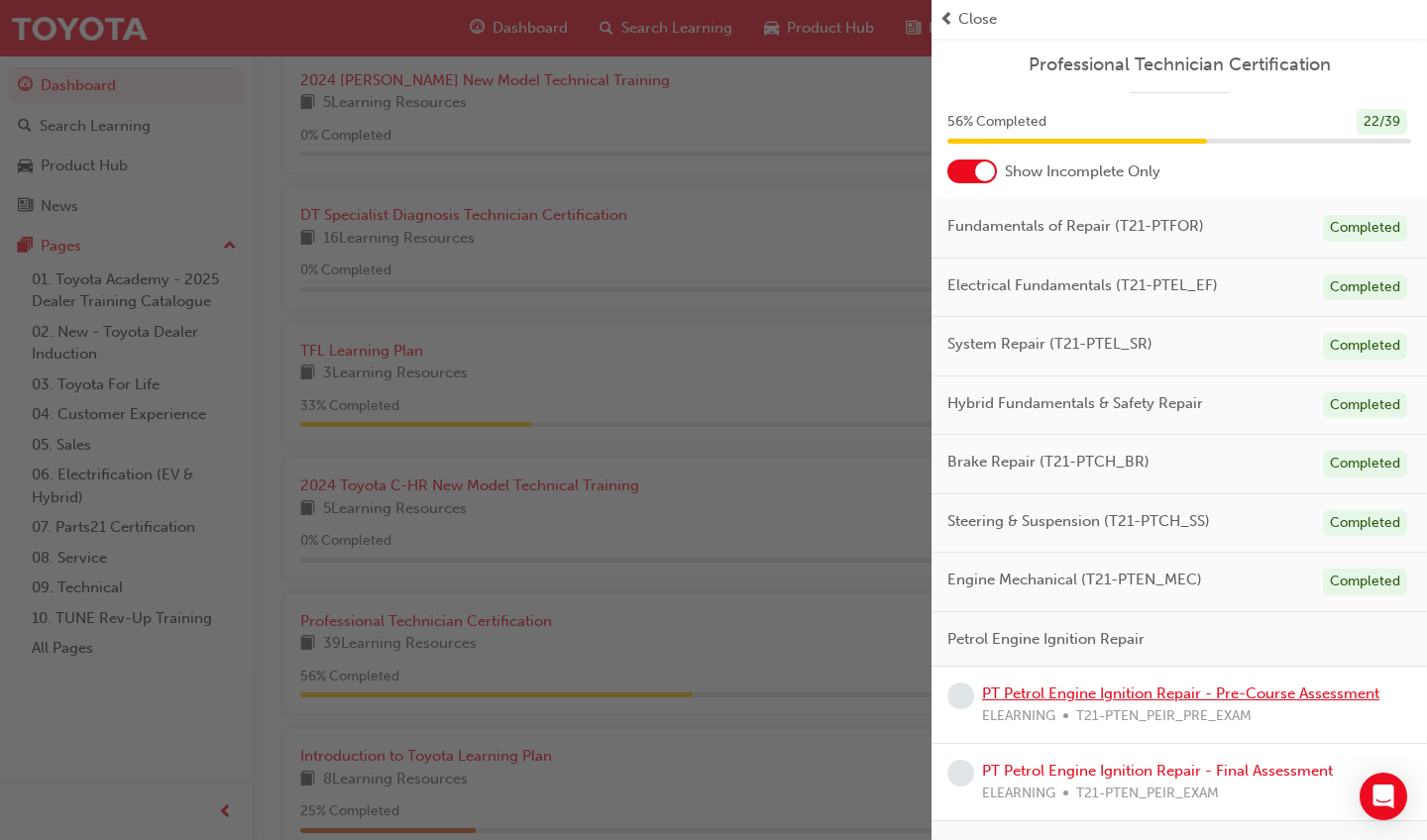 click on "PT Petrol Engine Ignition Repair - Pre-Course Assessment" at bounding box center (1180, 693) 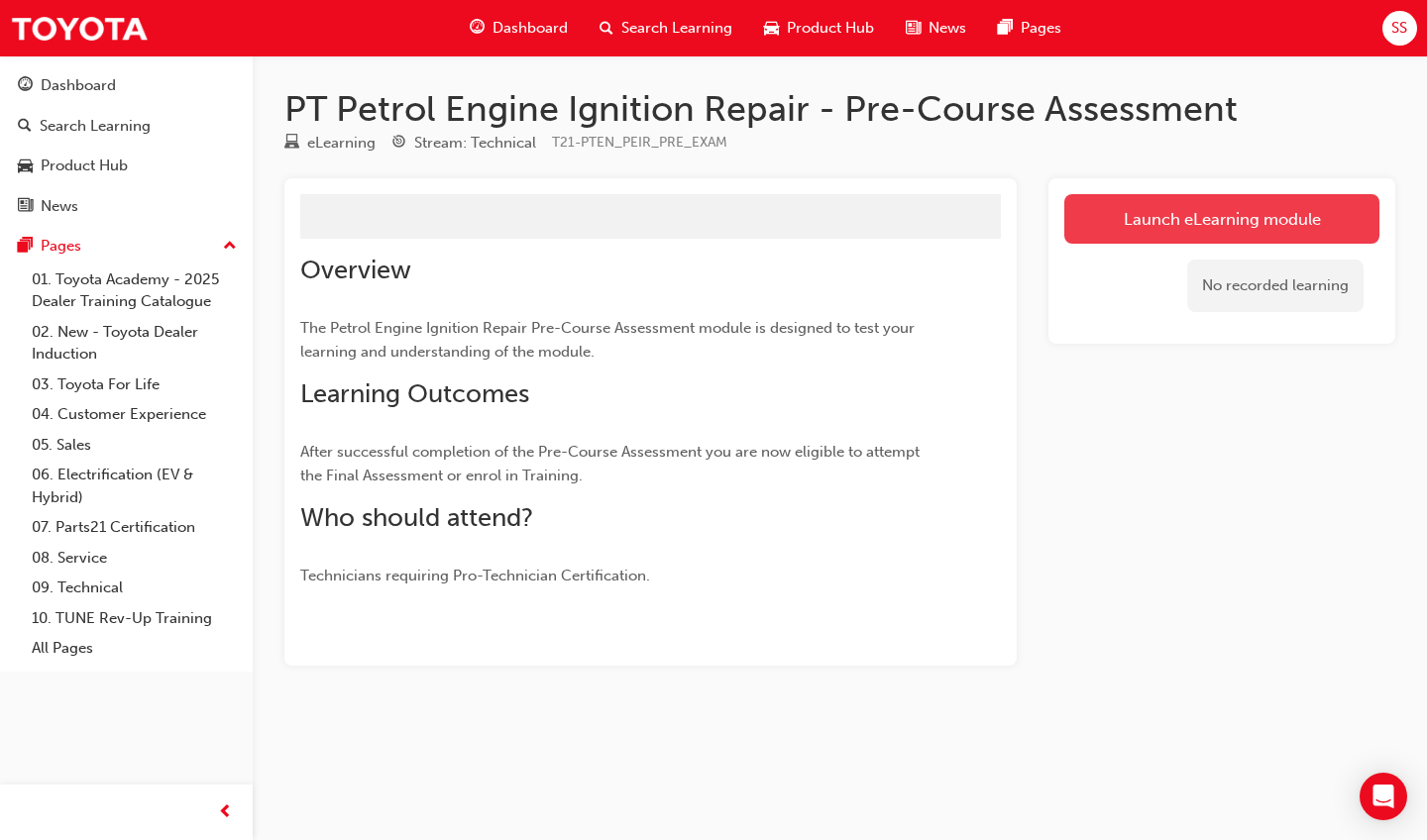 click on "Launch eLearning module" at bounding box center [1222, 219] 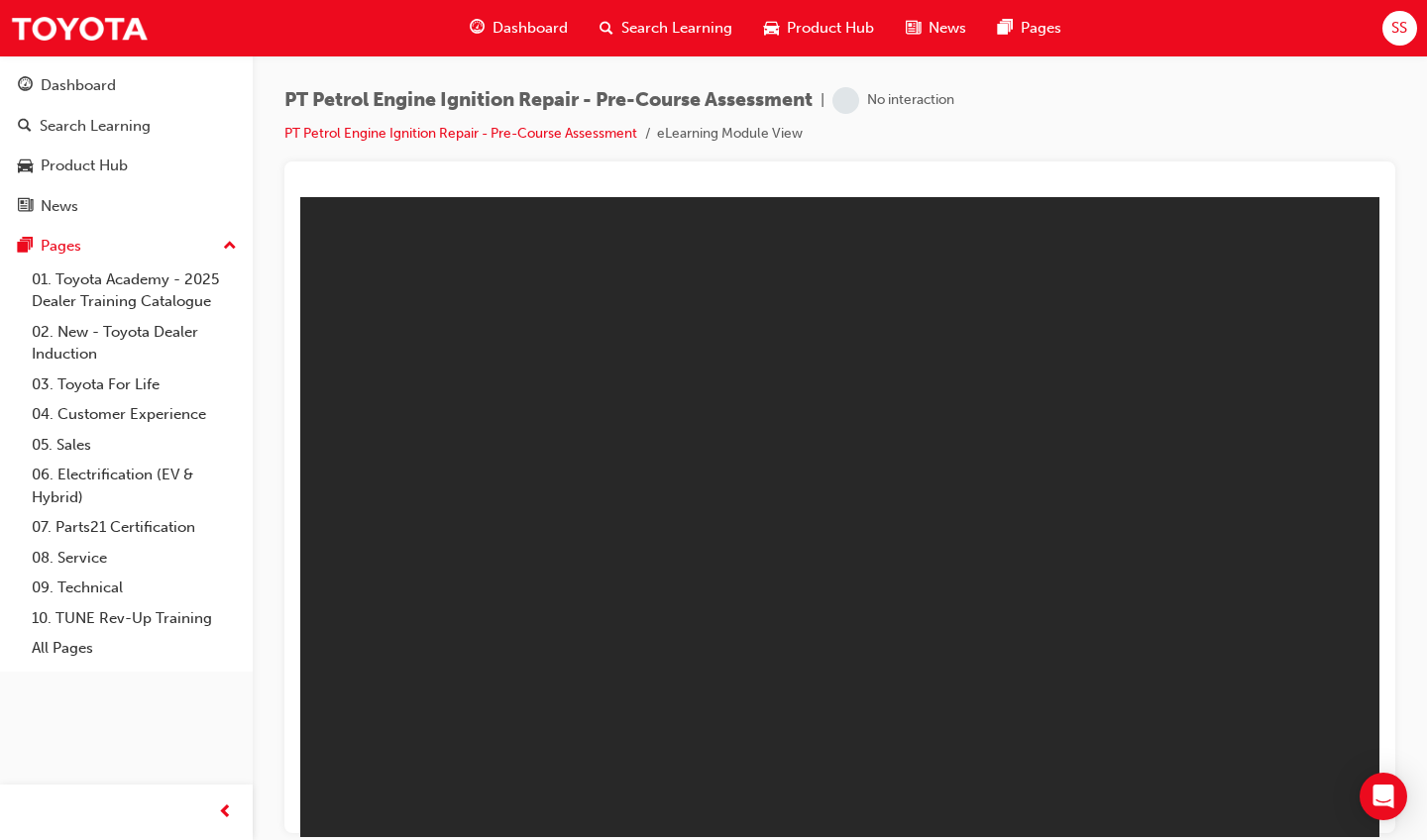 scroll, scrollTop: 0, scrollLeft: 0, axis: both 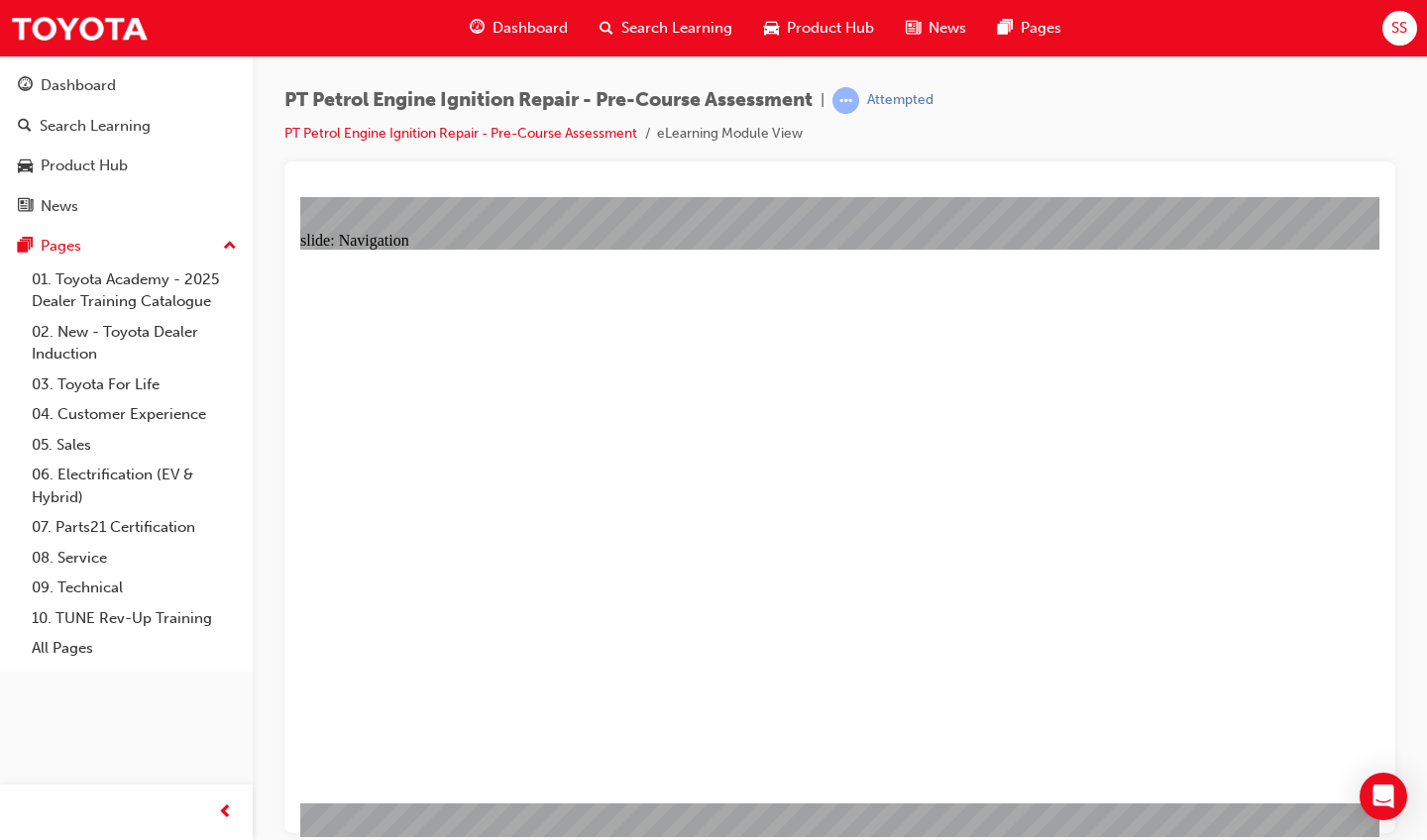 click 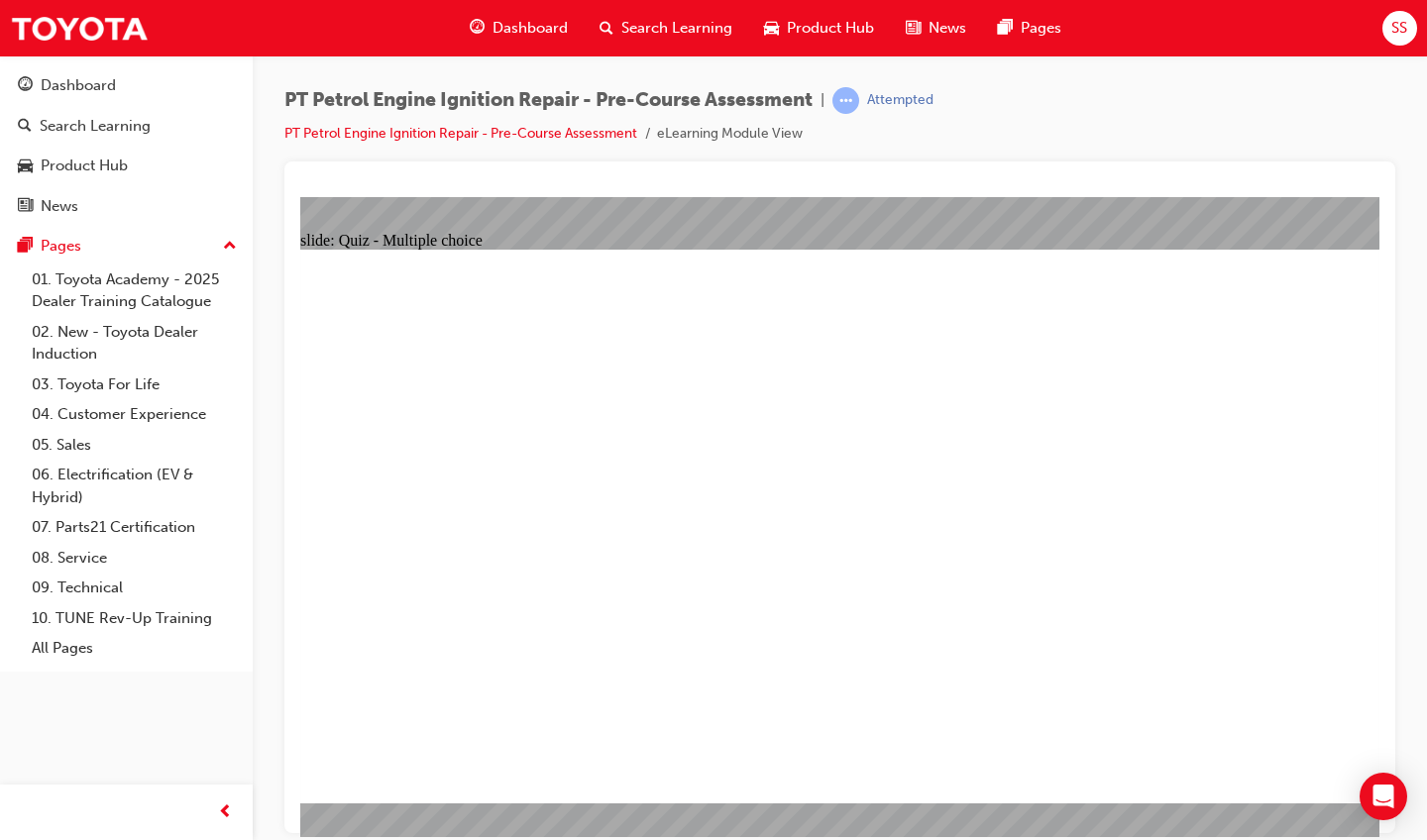 click 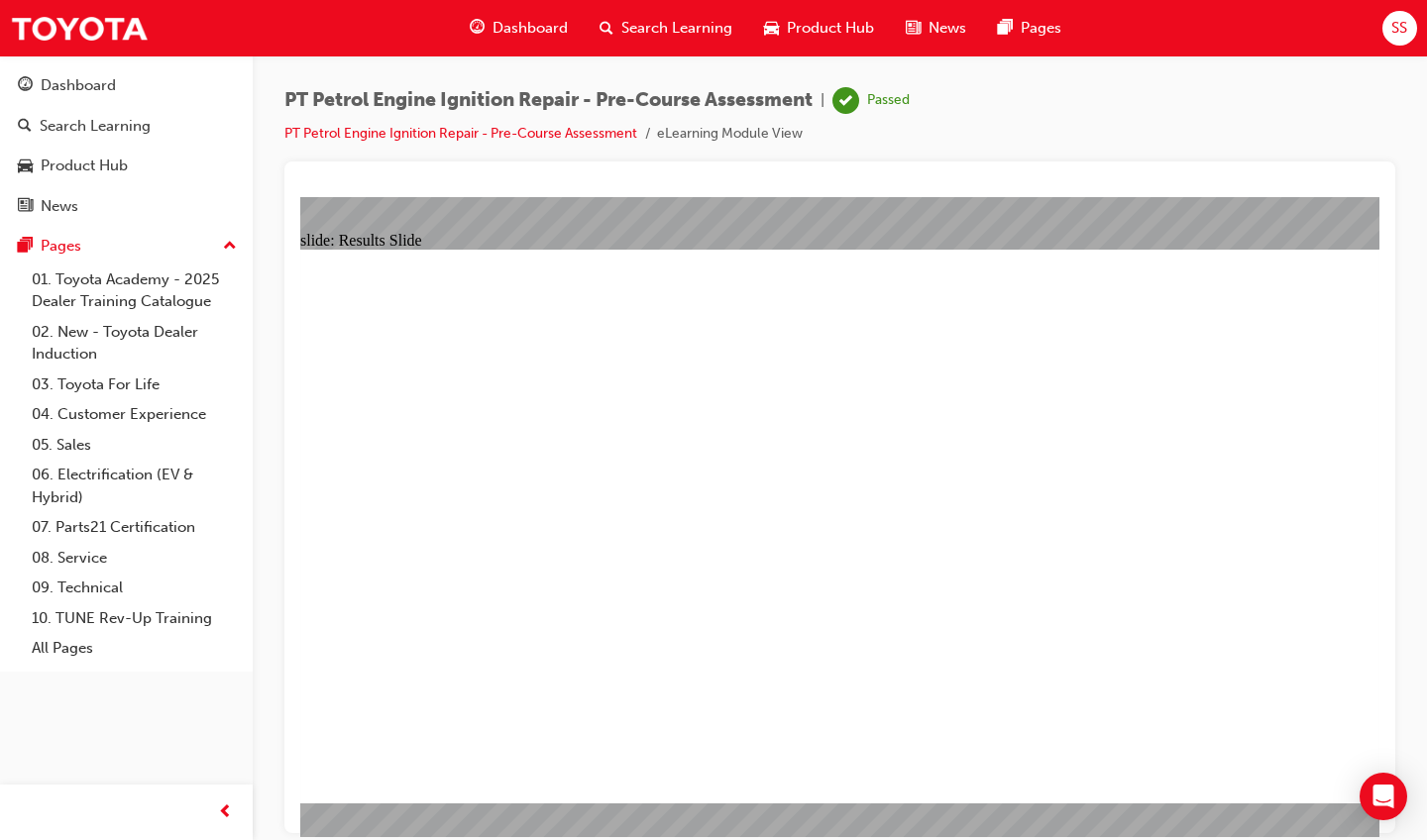 click 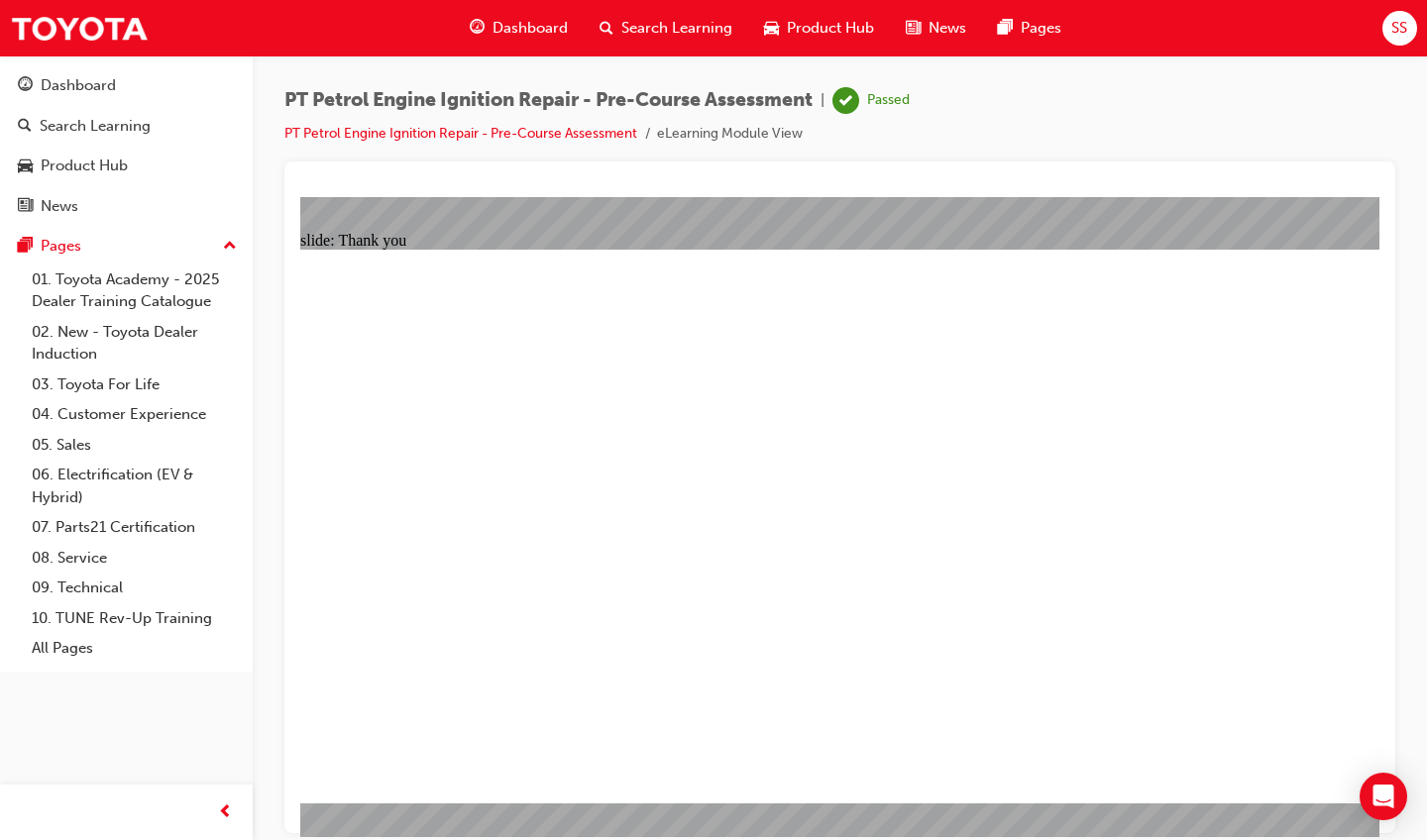 click 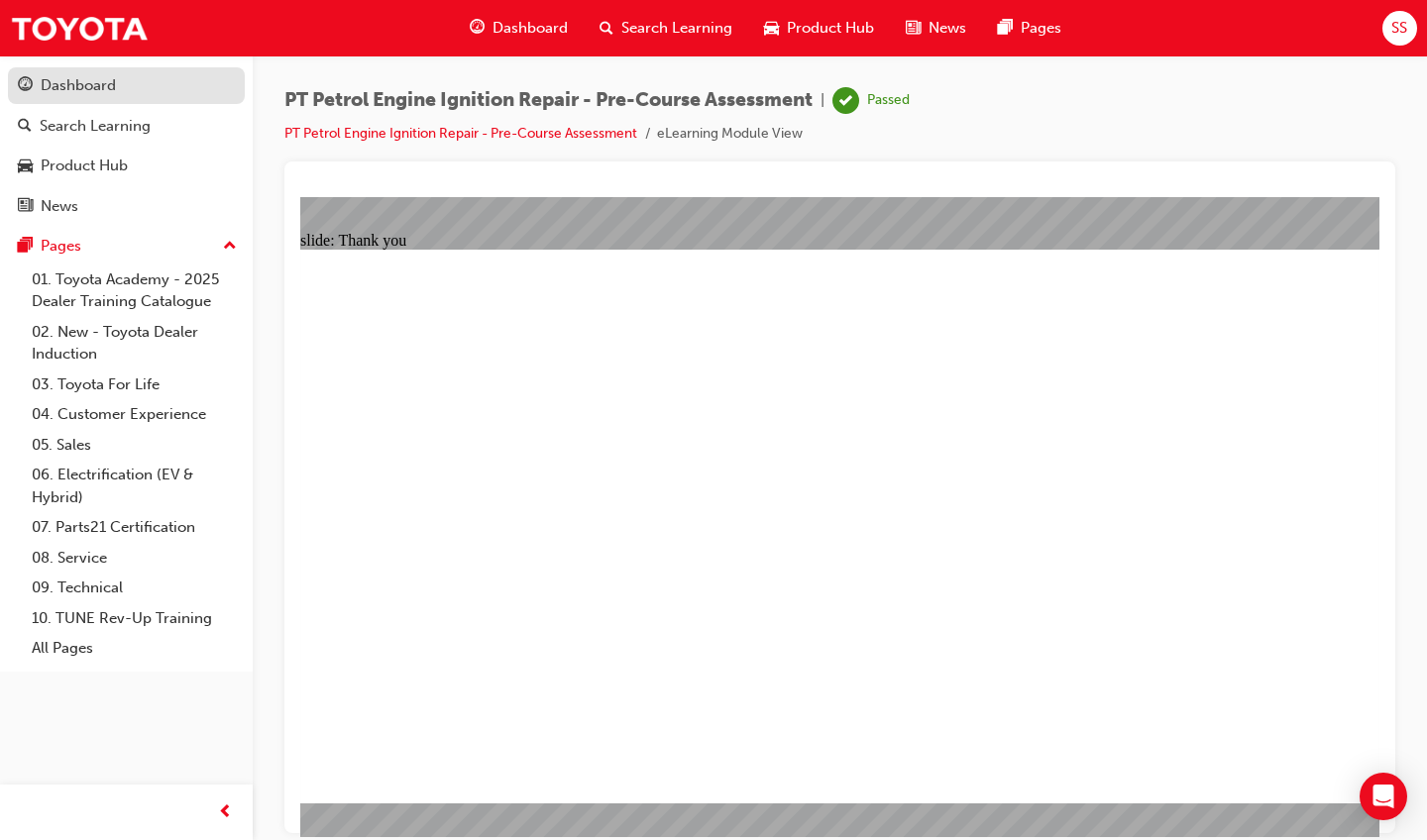 click on "Dashboard" at bounding box center [126, 85] 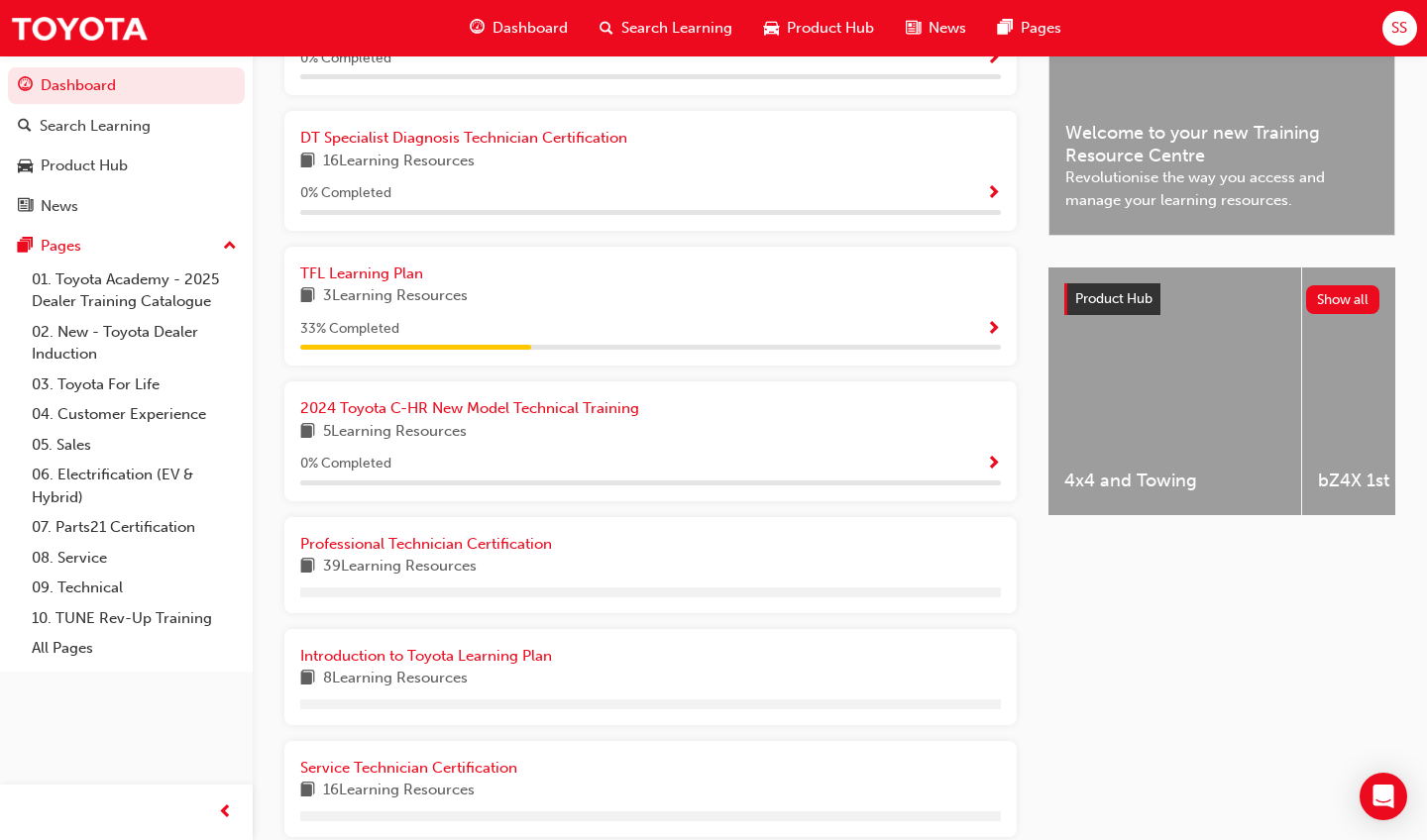 scroll, scrollTop: 567, scrollLeft: 0, axis: vertical 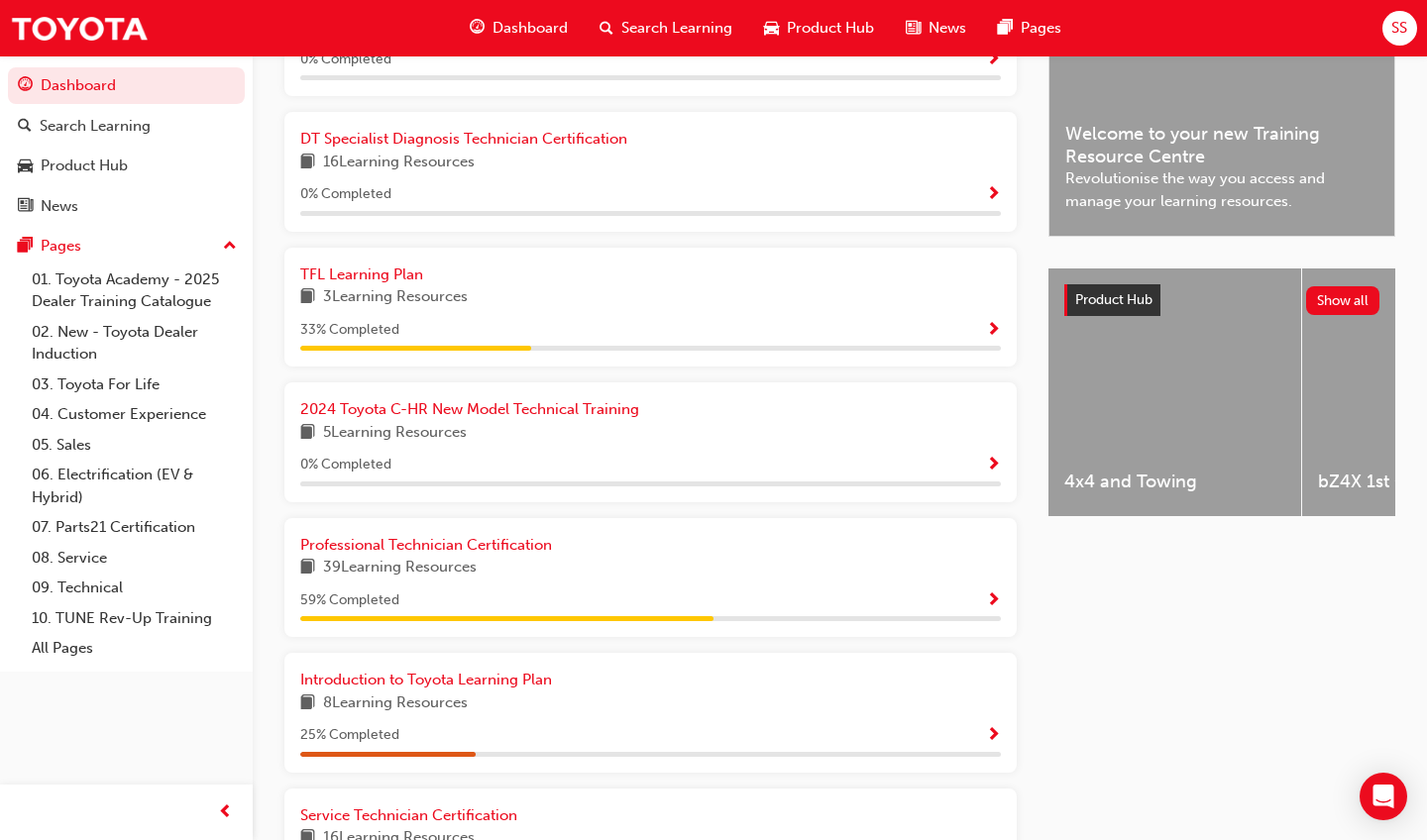 click at bounding box center [993, 601] 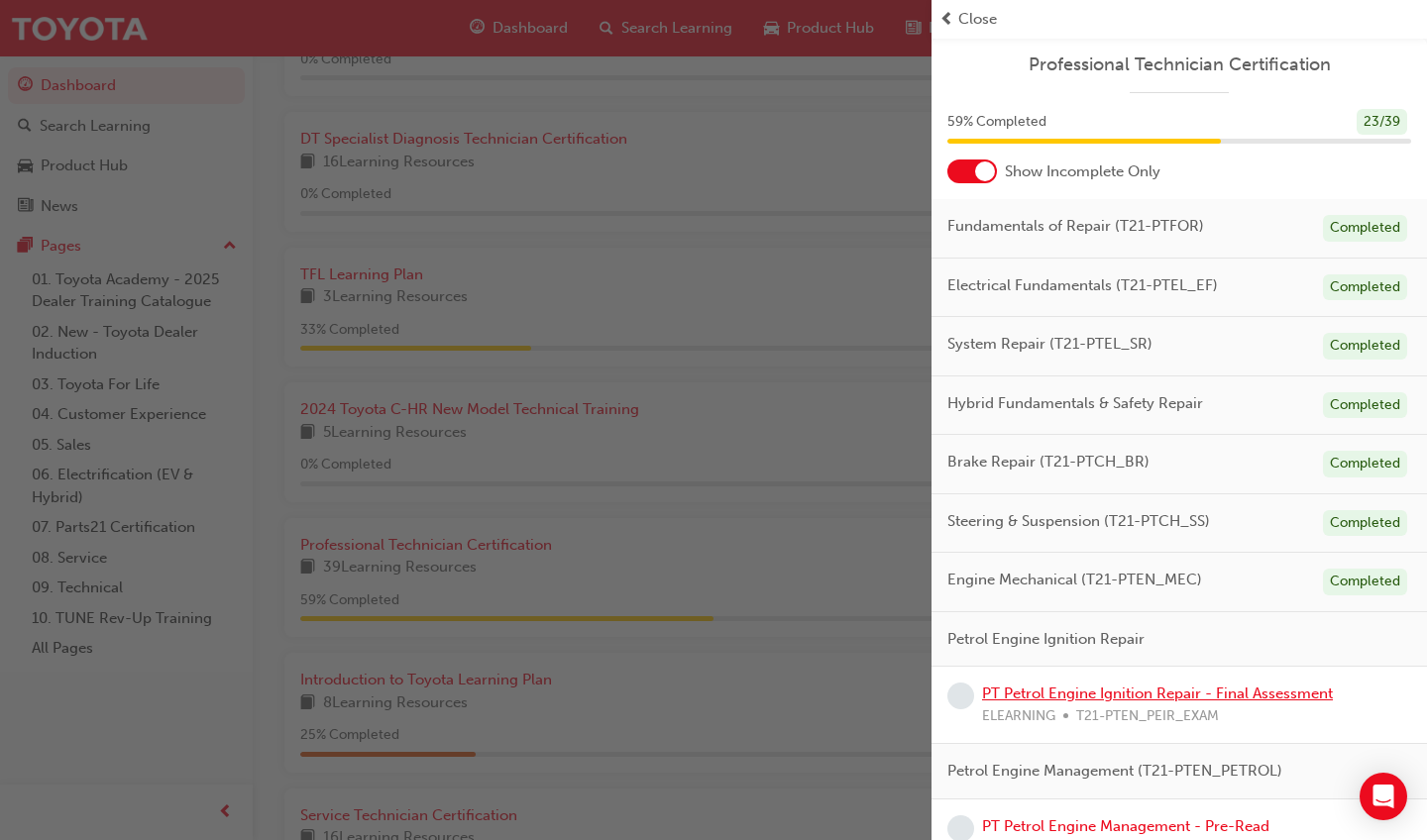 click on "PT Petrol Engine Ignition Repair - Final Assessment" at bounding box center (1157, 693) 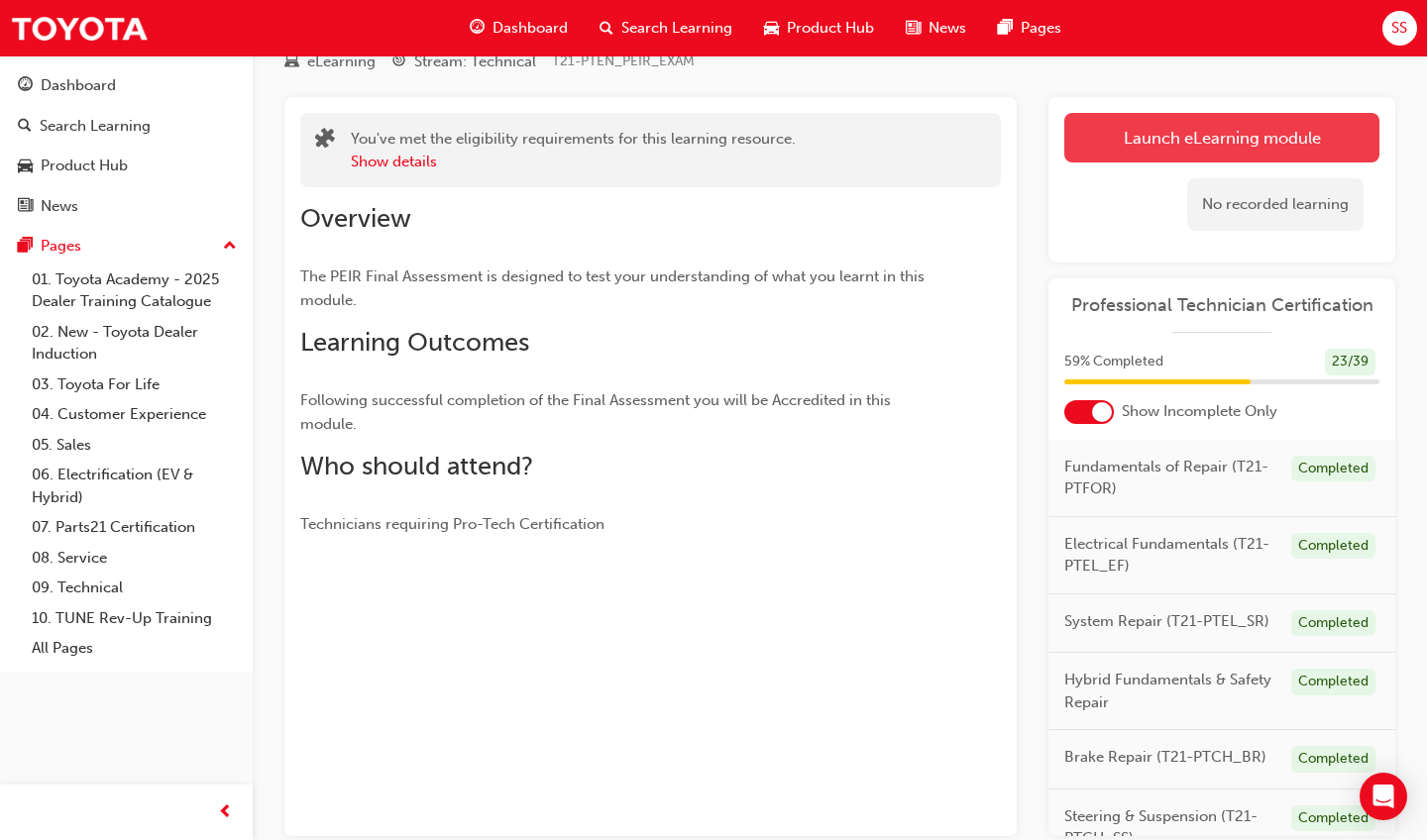 click on "Launch eLearning module" at bounding box center (1222, 138) 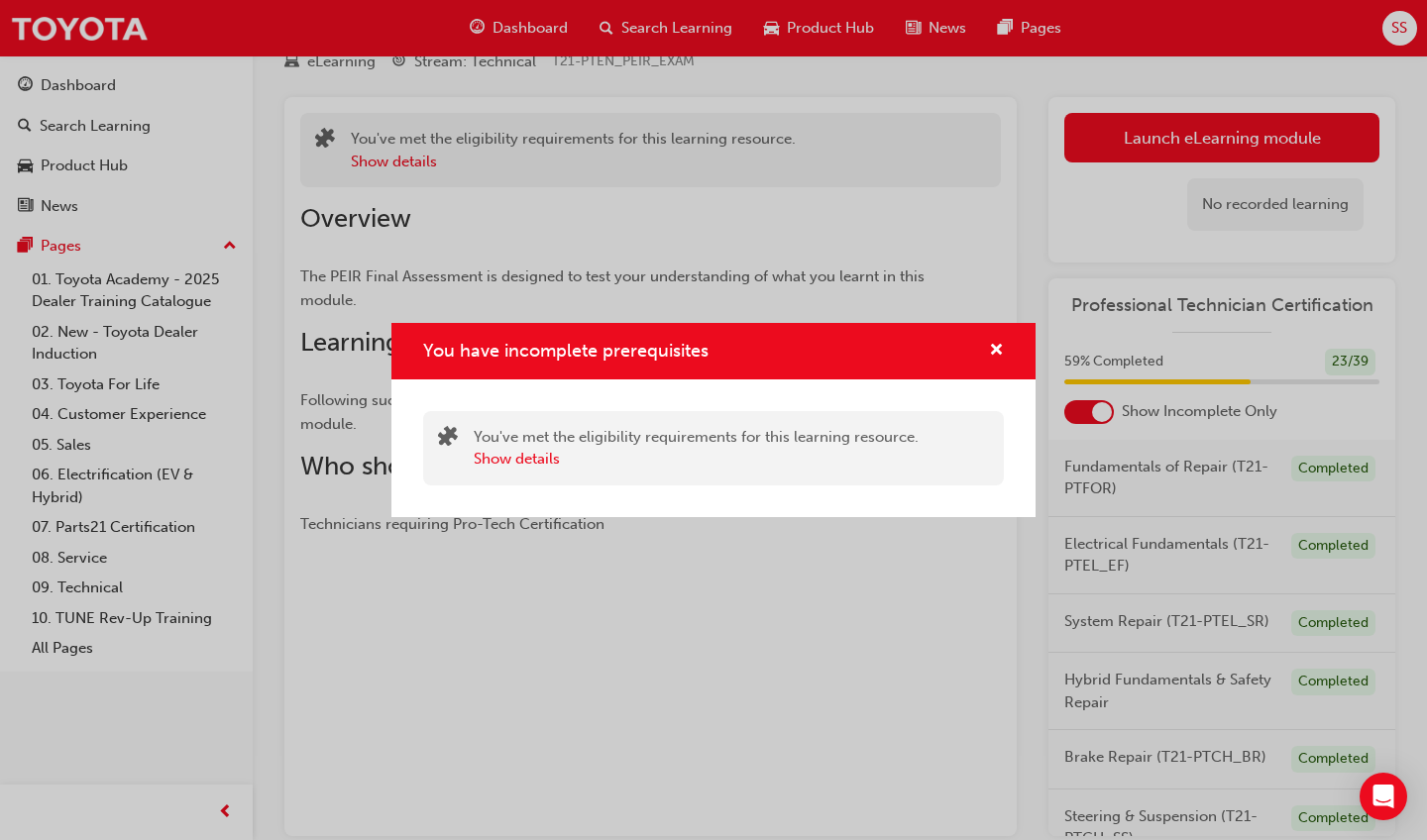 click on "You have incomplete prerequisites" at bounding box center [714, 351] 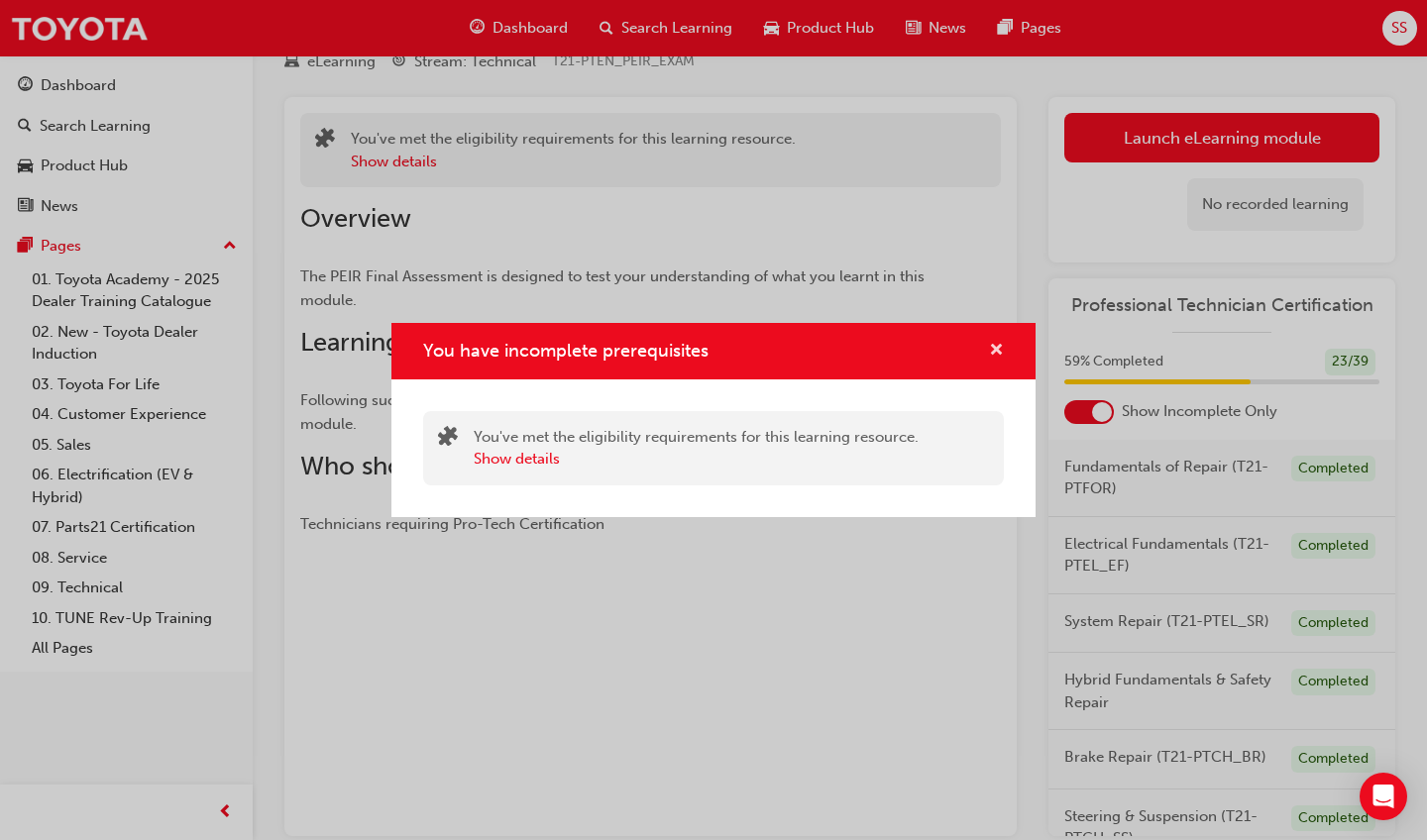 click at bounding box center [996, 352] 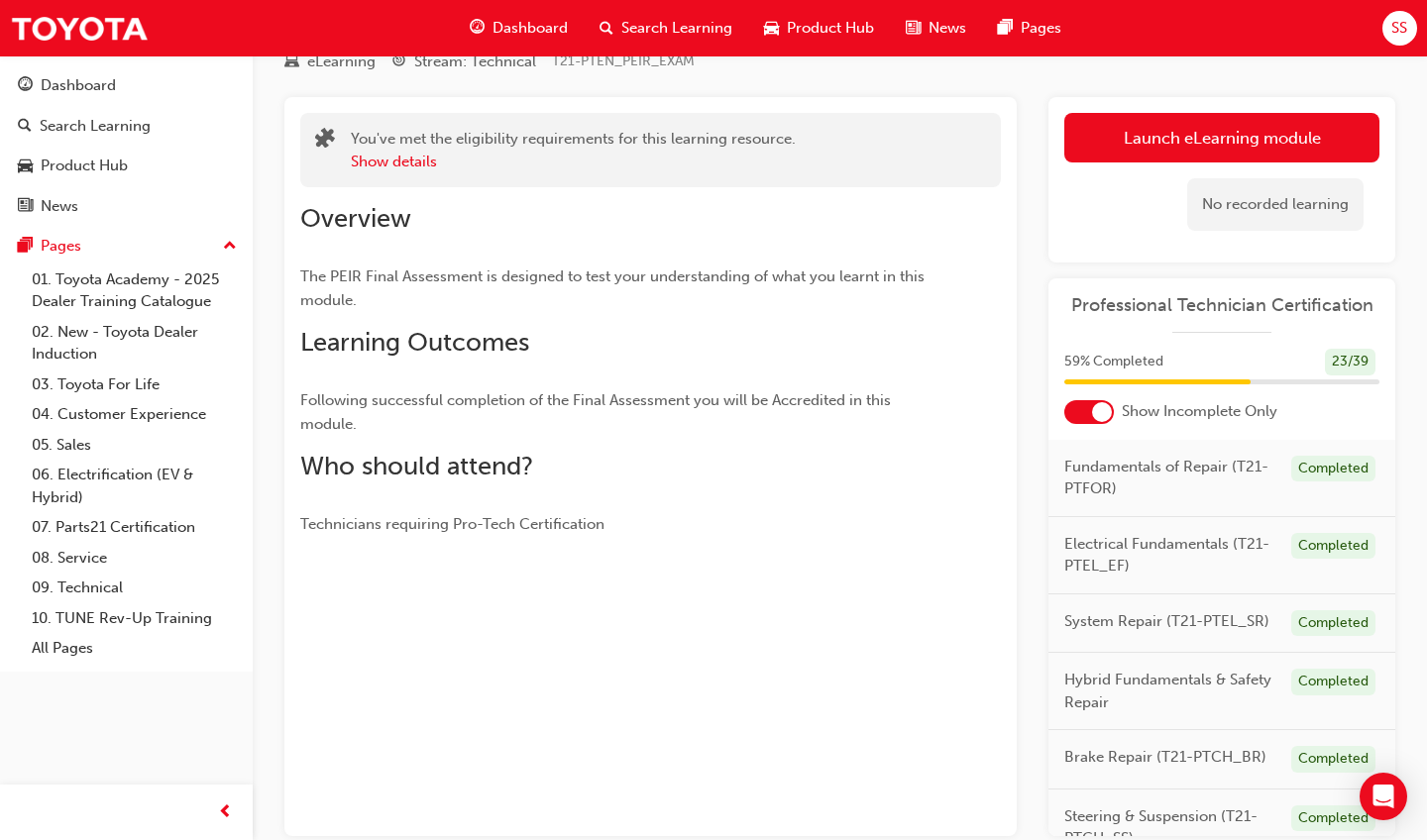 click on "SS" at bounding box center (1399, 28) 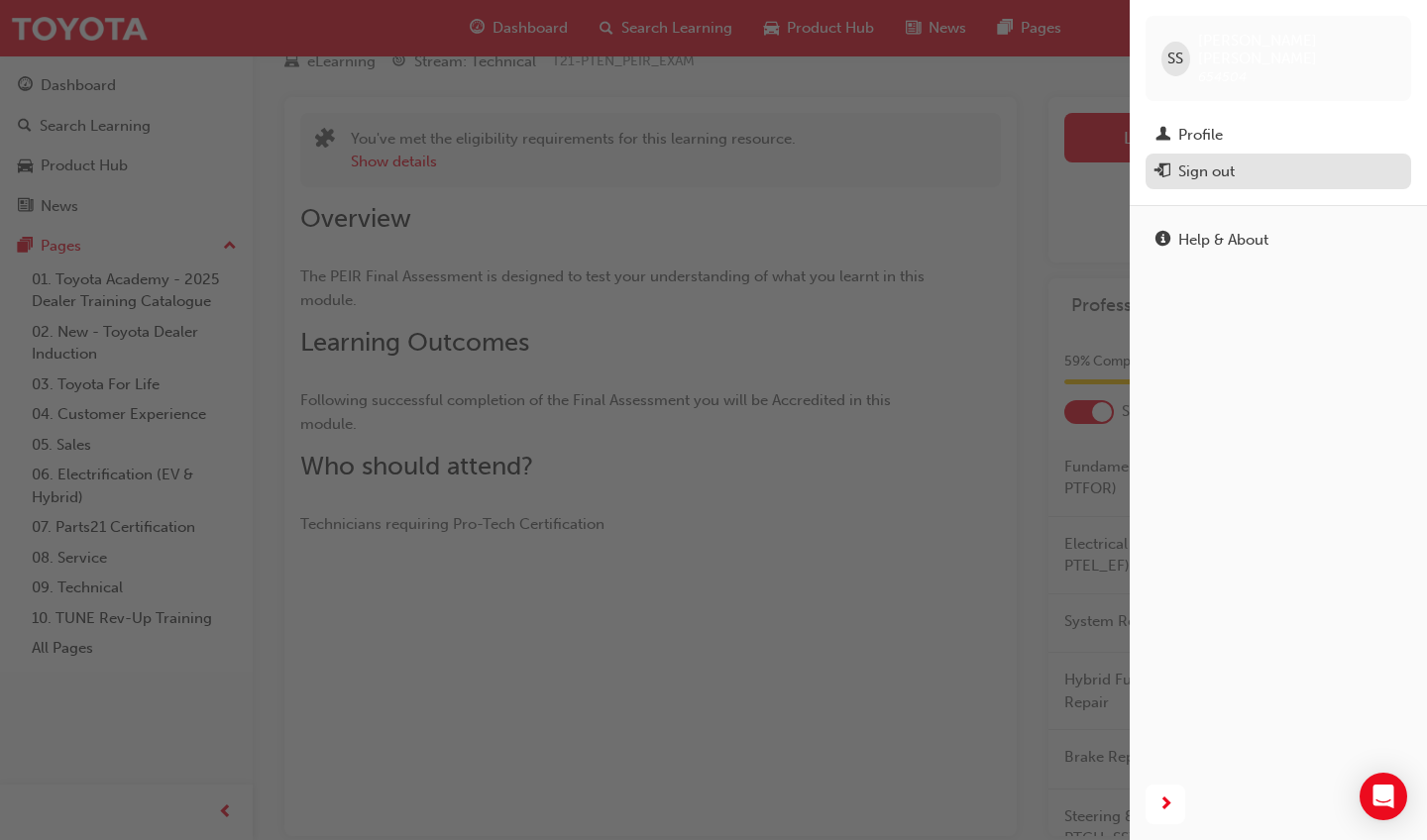 click on "Sign out" at bounding box center [1278, 171] 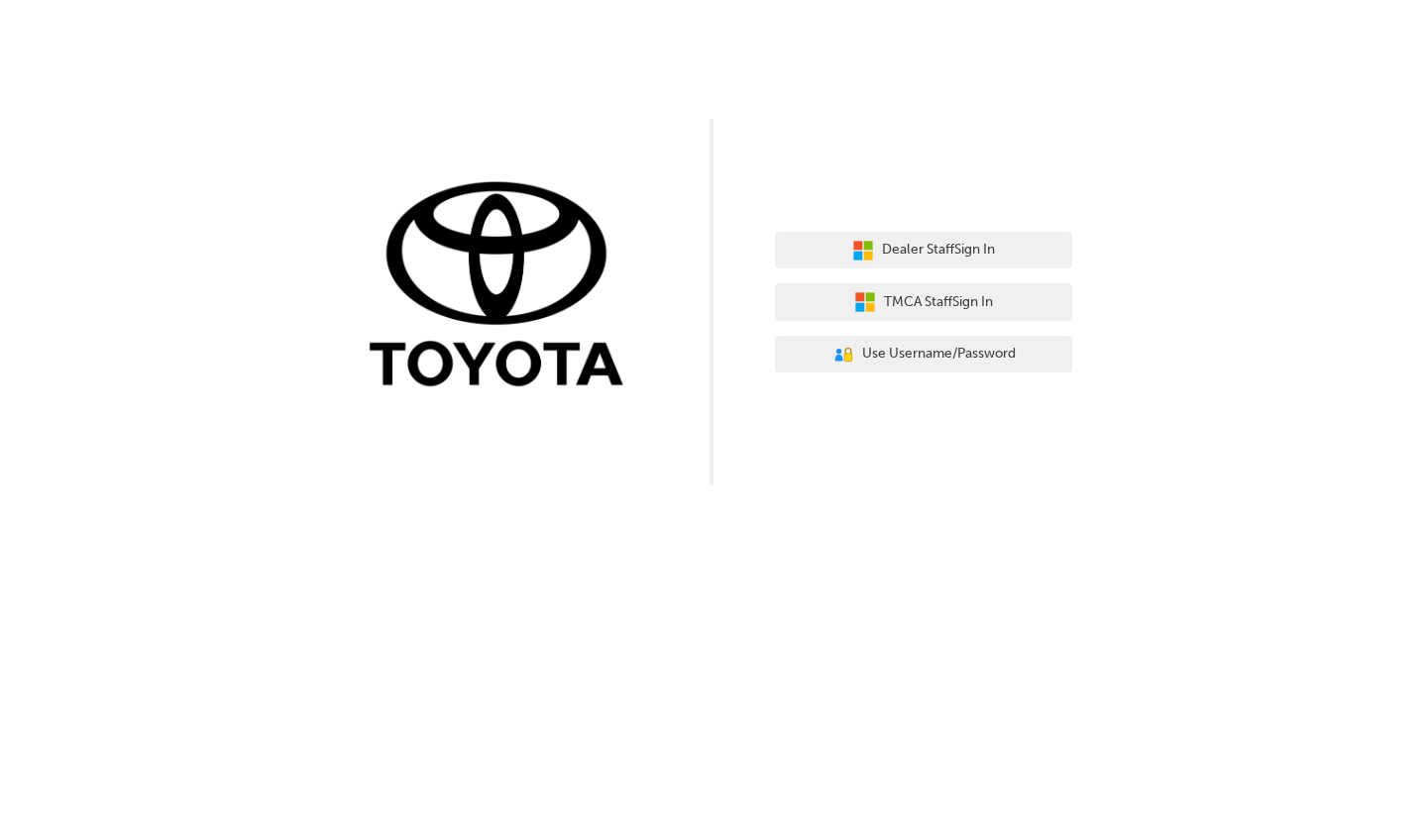 scroll, scrollTop: 0, scrollLeft: 0, axis: both 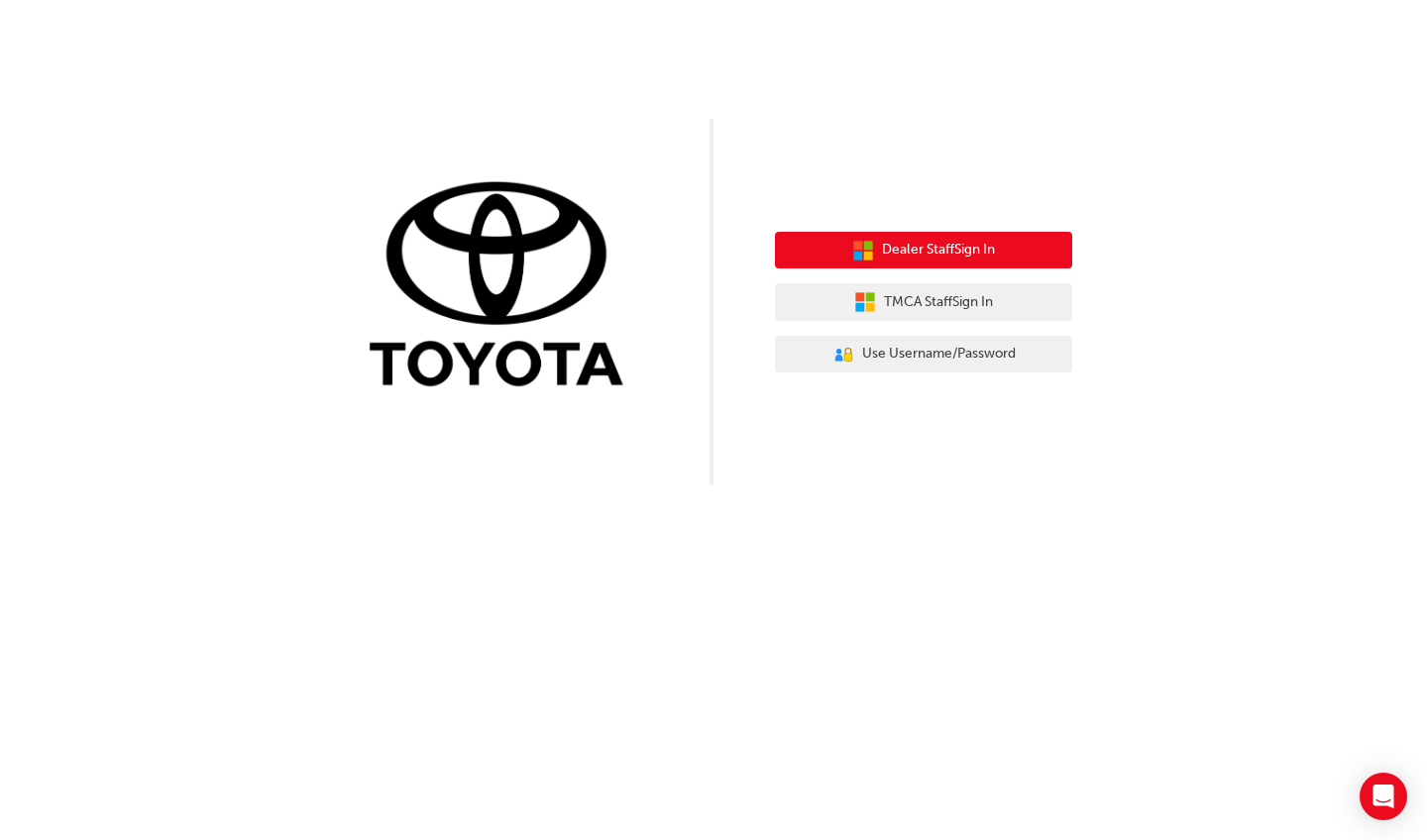 click on "Dealer Staff  Sign In" at bounding box center [924, 251] 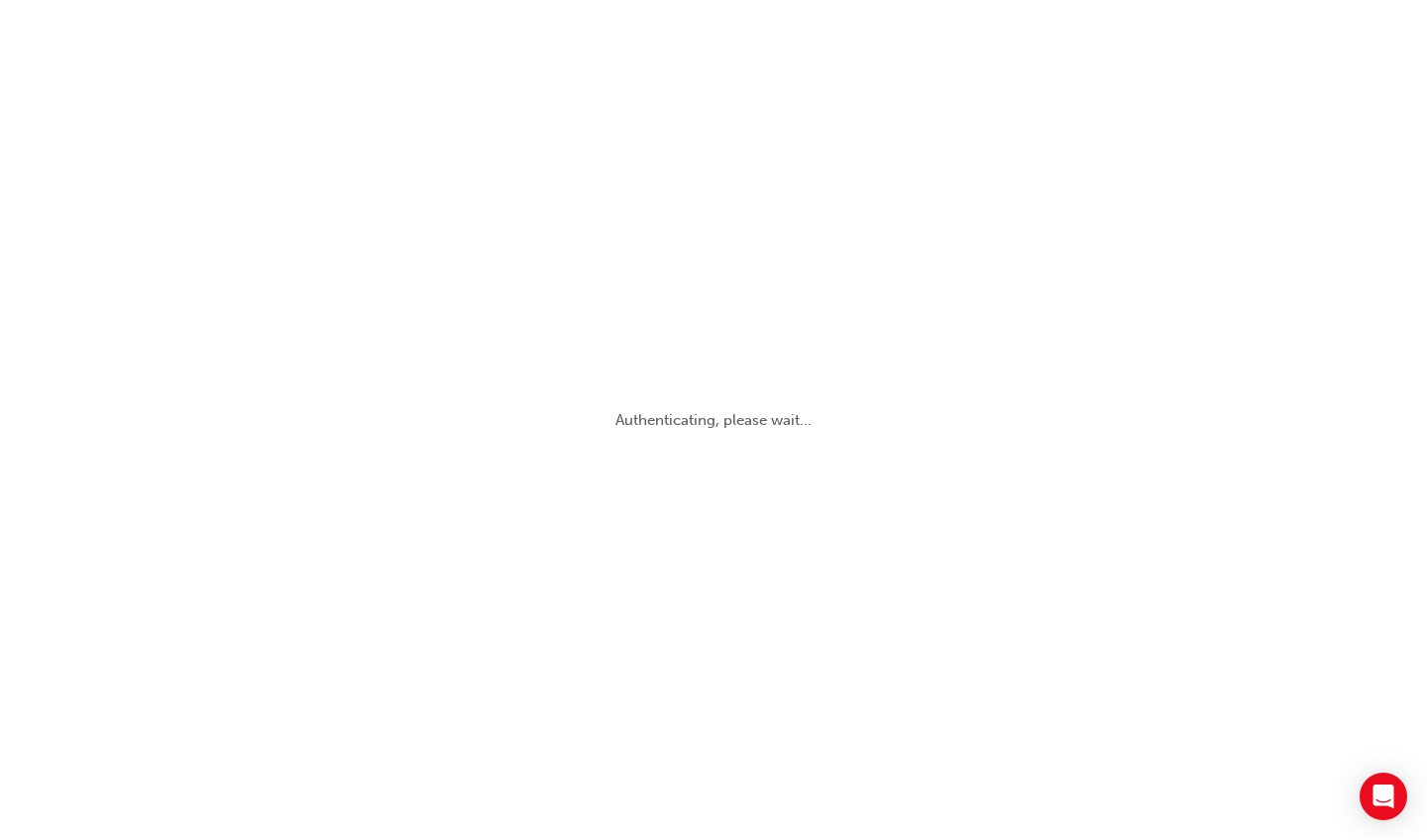 scroll, scrollTop: 0, scrollLeft: 0, axis: both 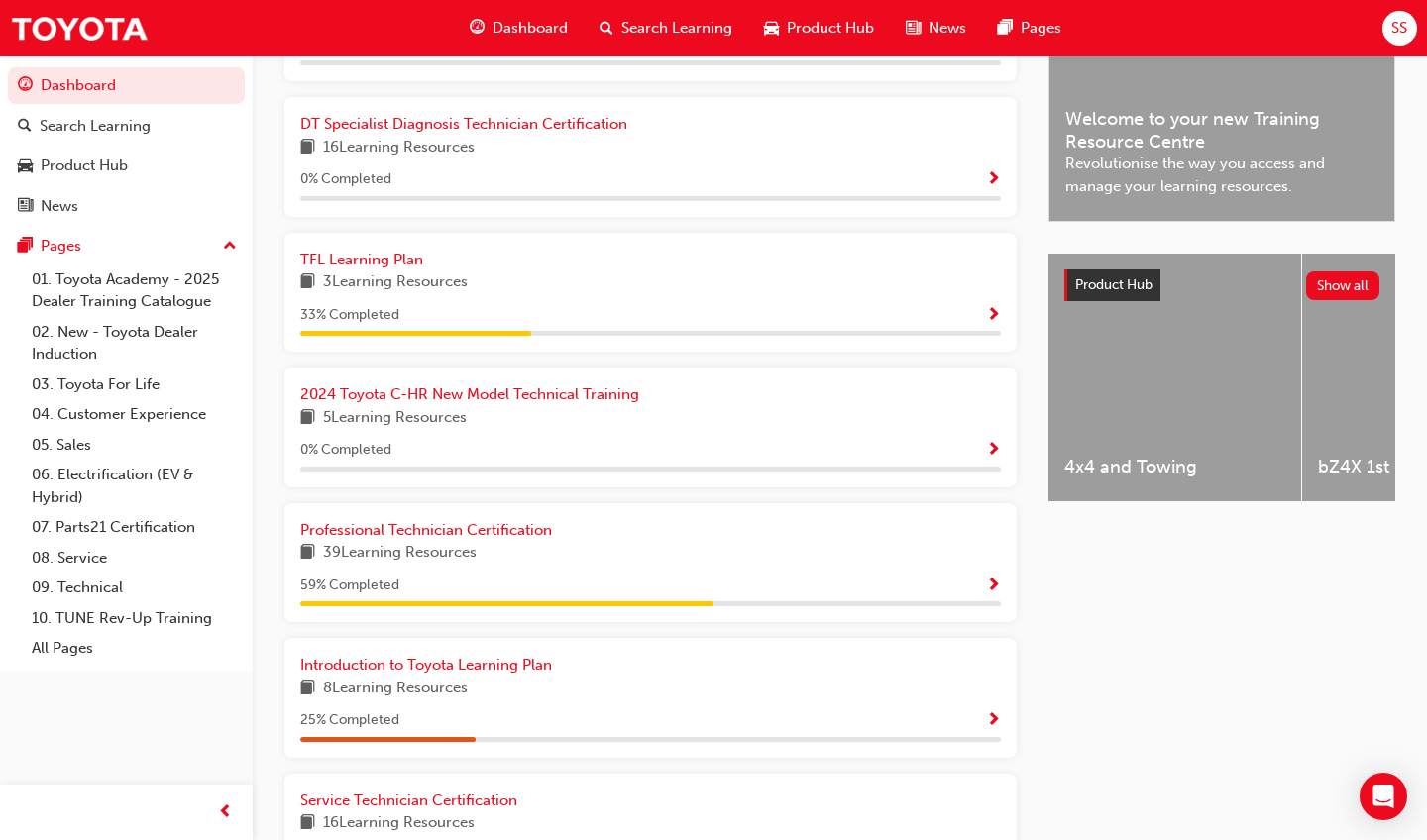 click at bounding box center [993, 586] 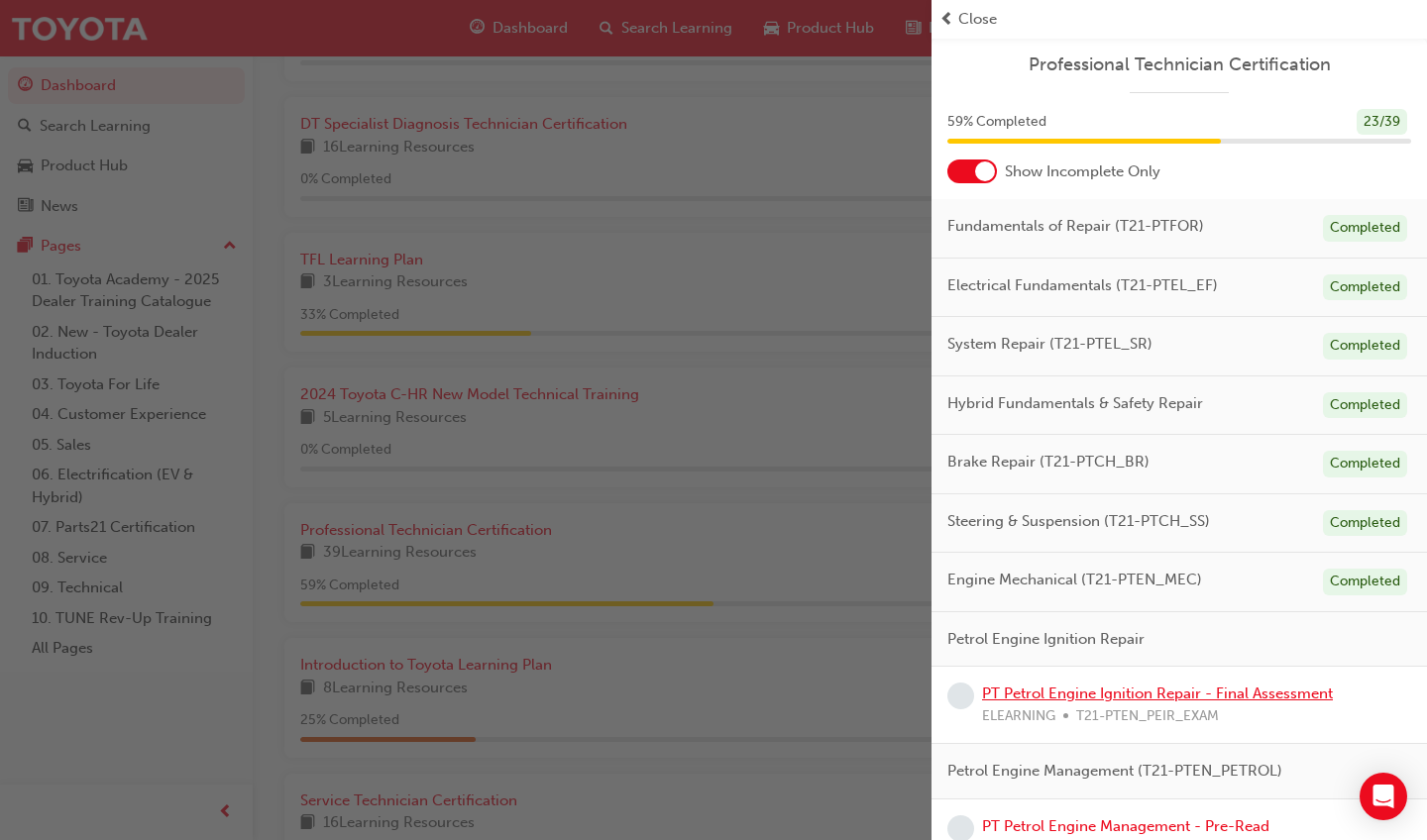 click on "PT Petrol Engine Ignition Repair - Final Assessment" at bounding box center (1157, 693) 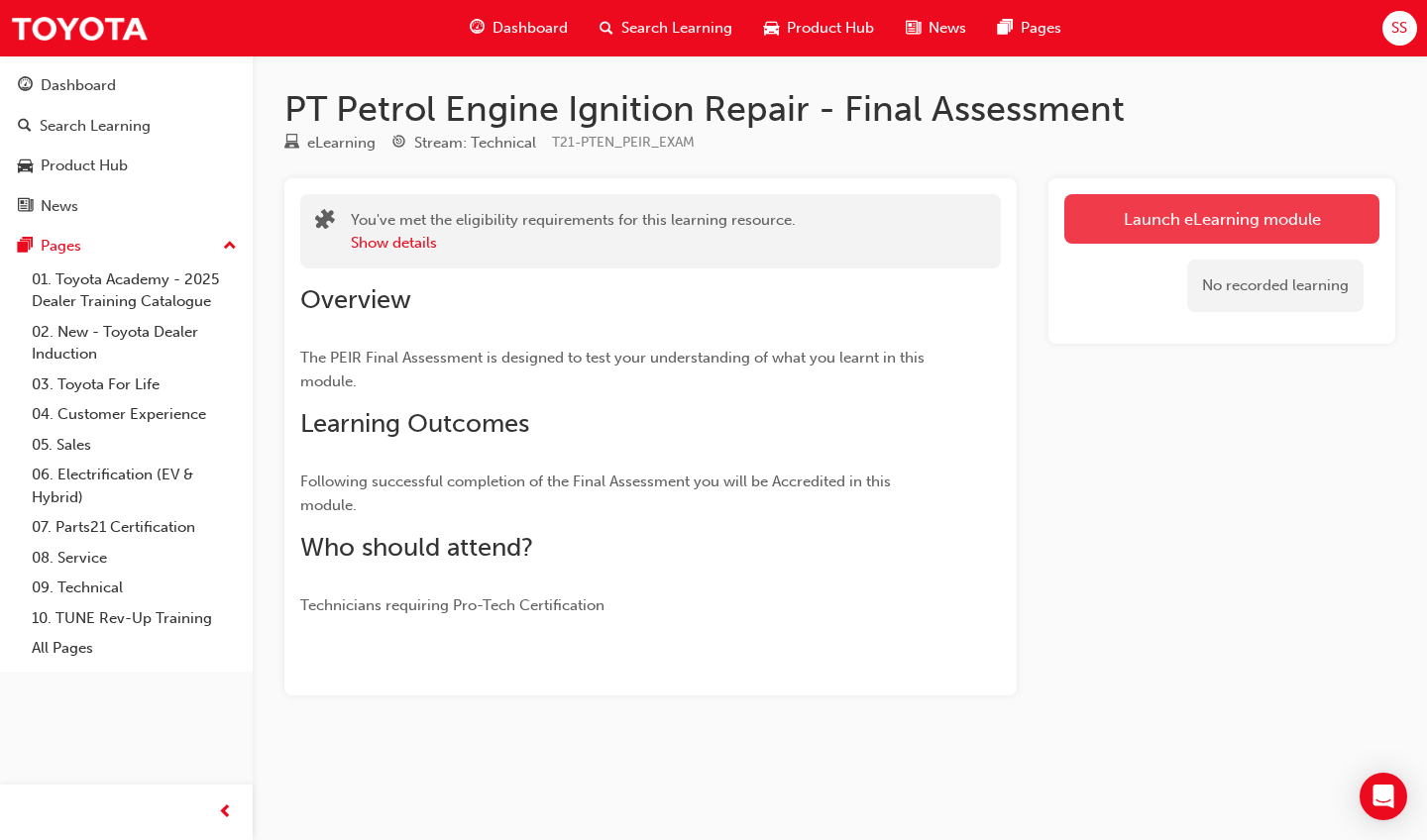 click on "Launch eLearning module" at bounding box center [1222, 219] 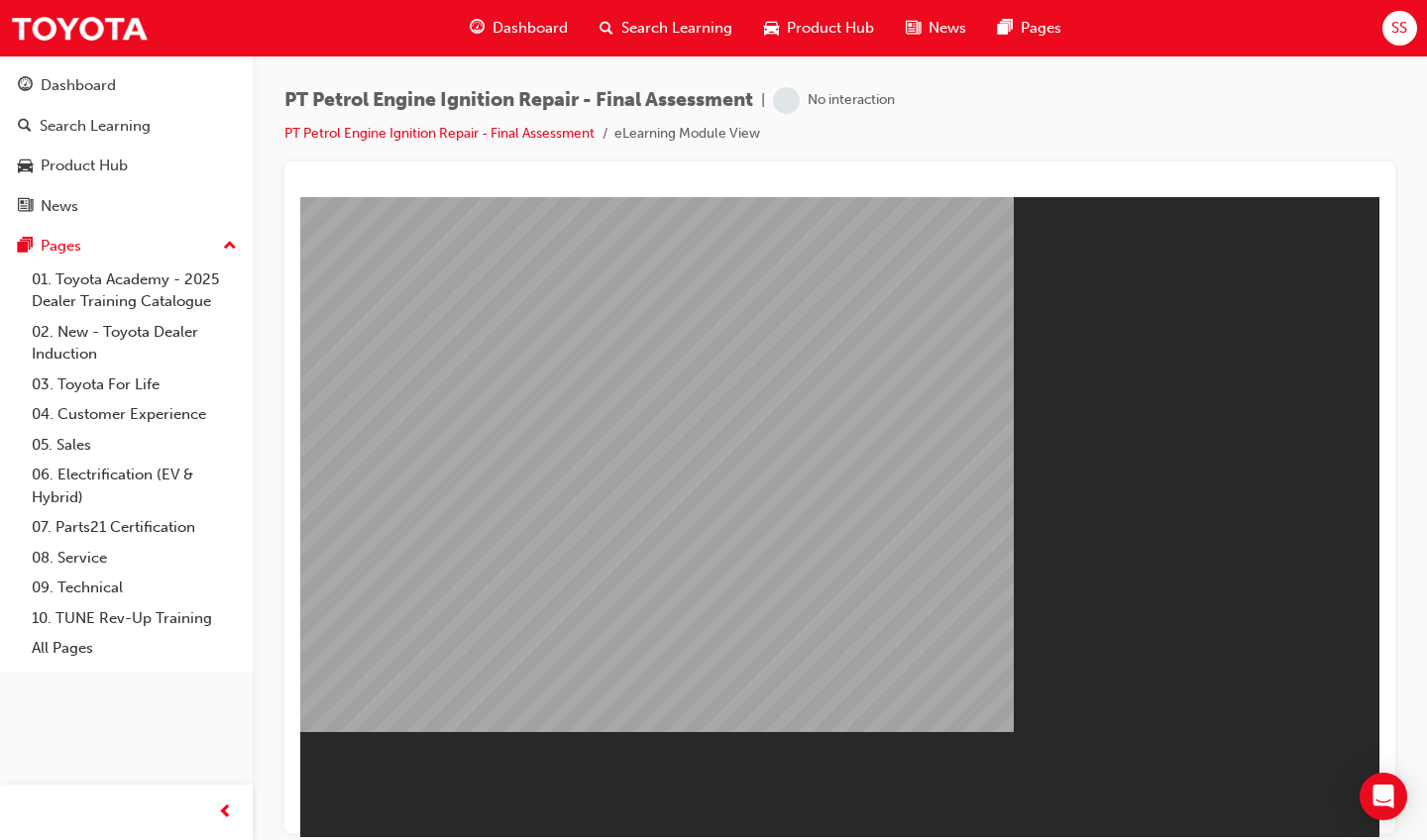 scroll, scrollTop: 0, scrollLeft: 0, axis: both 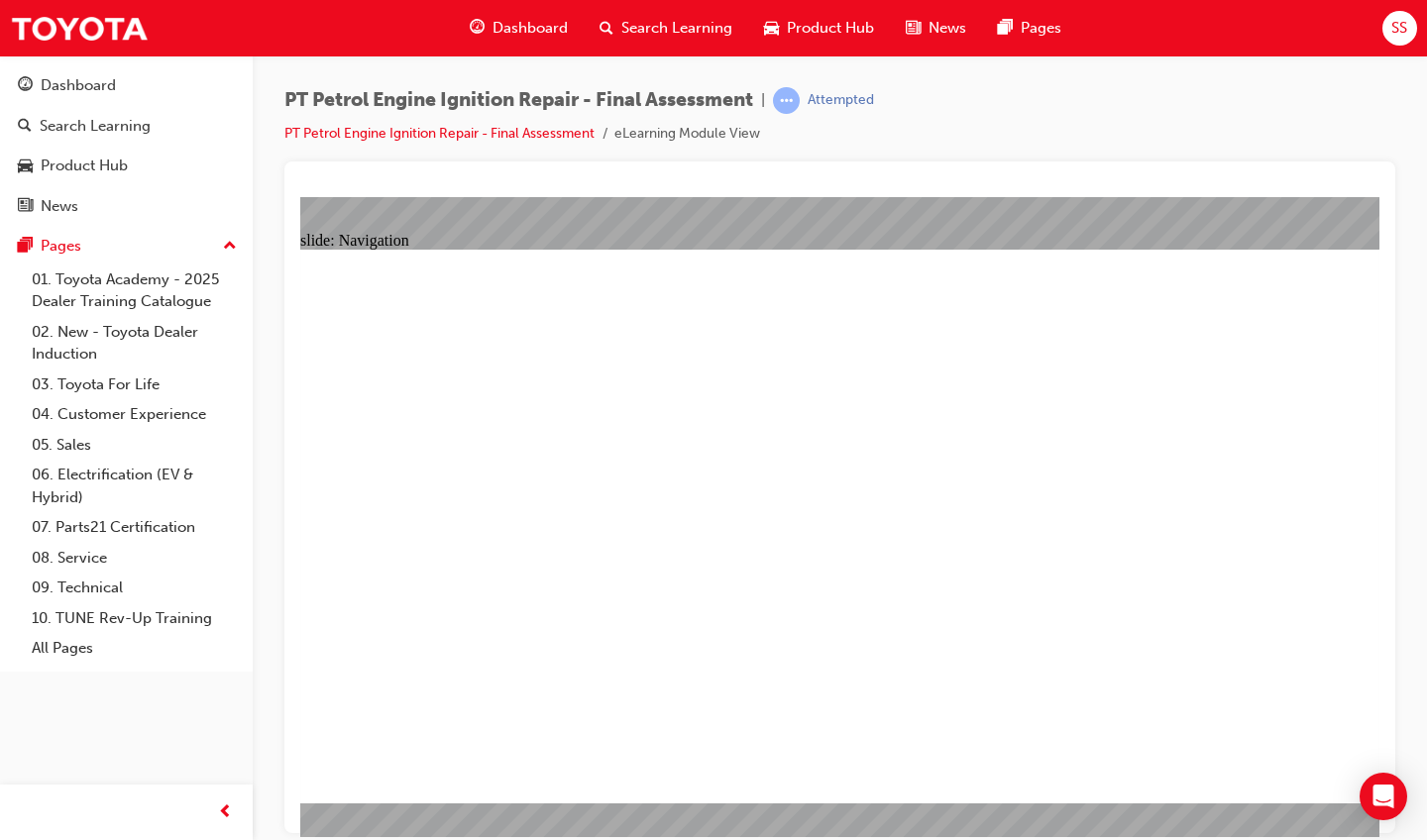 drag, startPoint x: 850, startPoint y: 601, endPoint x: 839, endPoint y: 565, distance: 37.64306 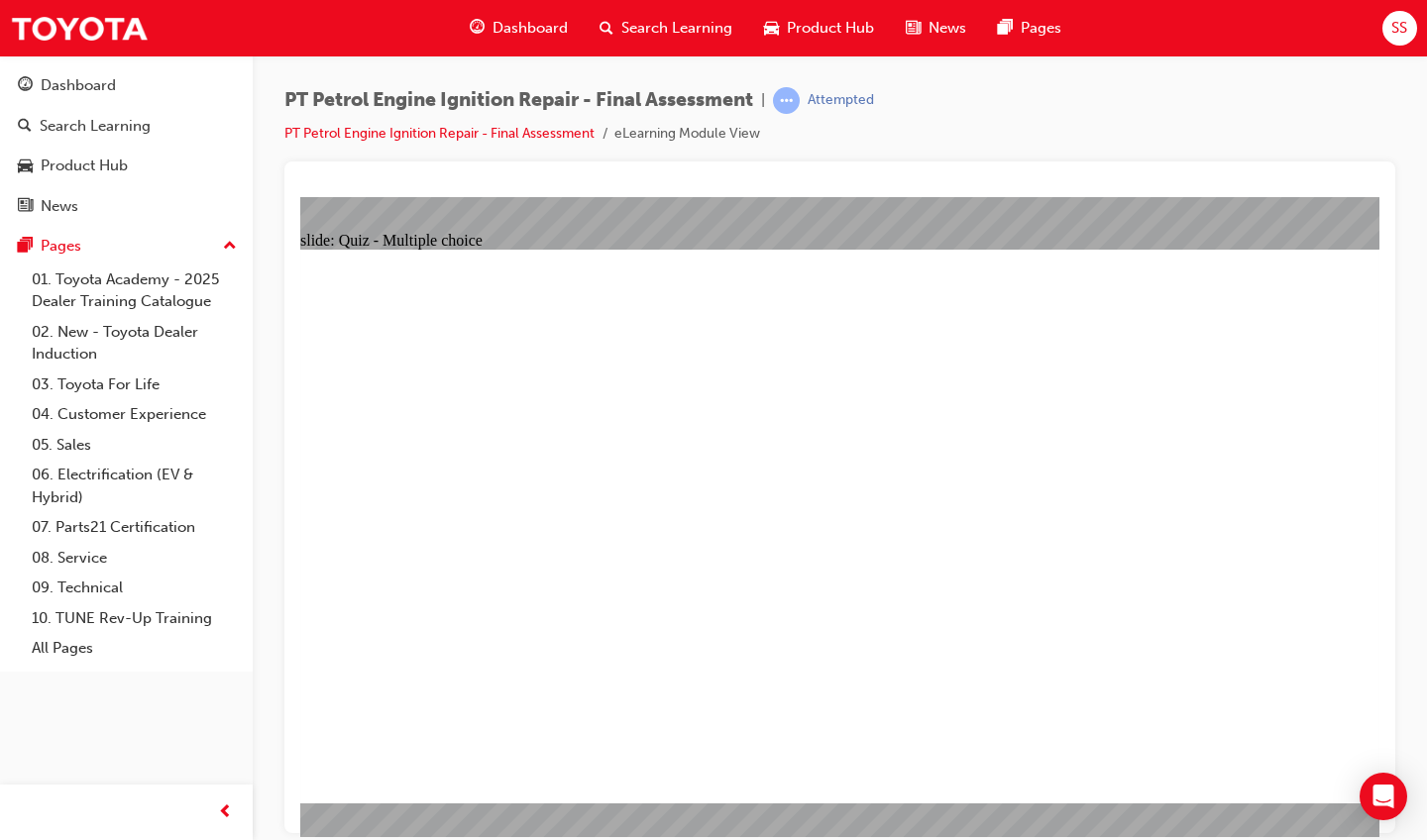 click 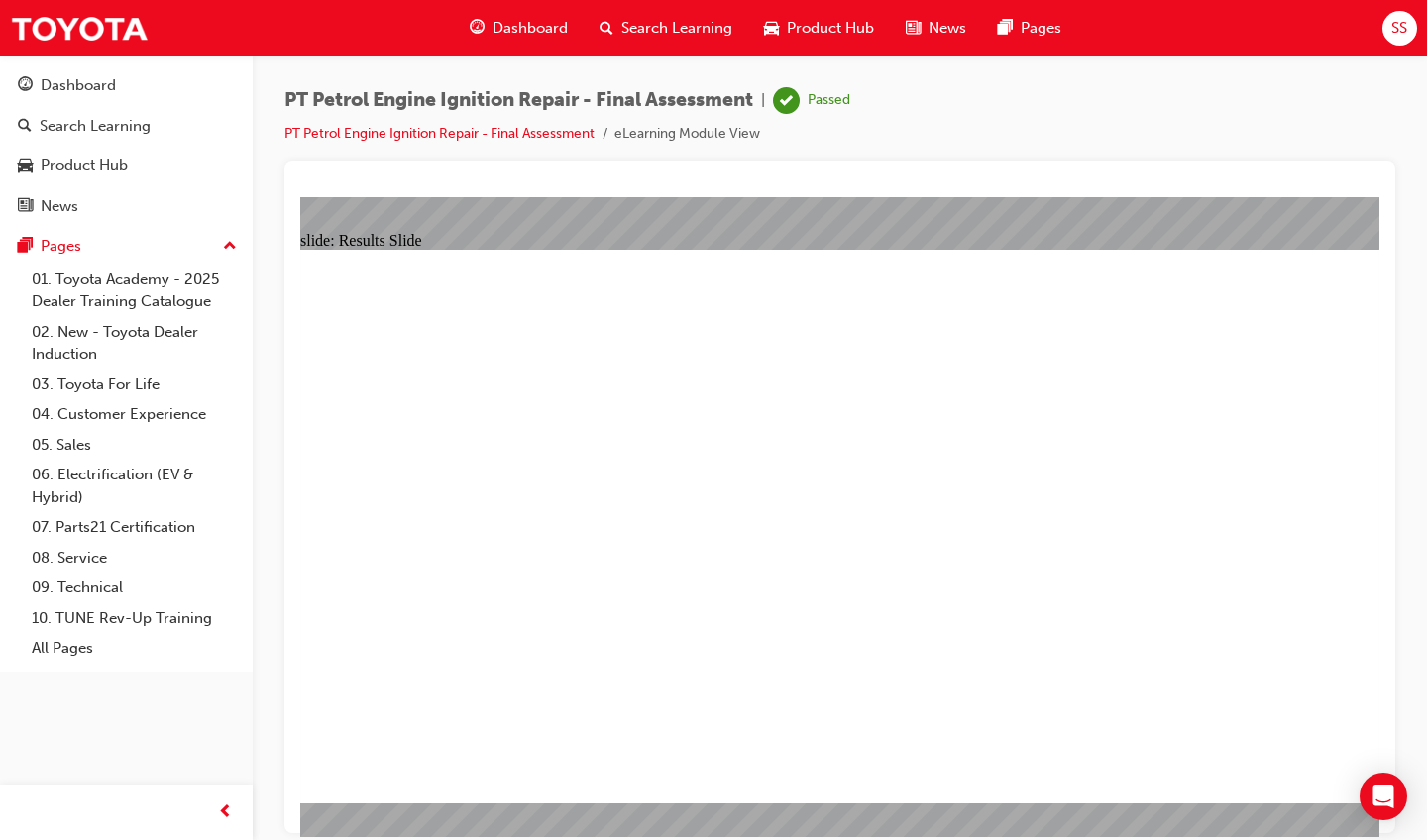 click 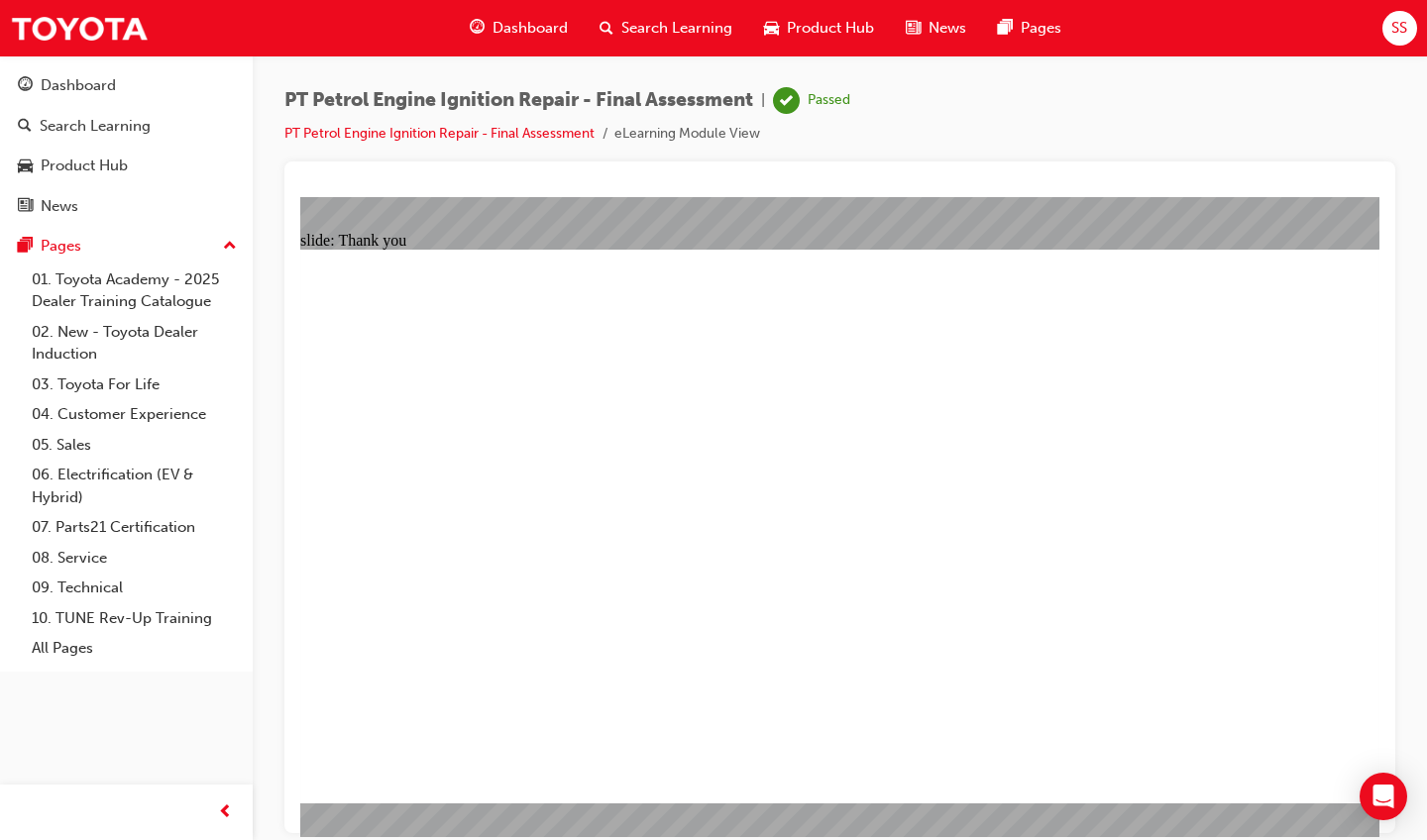 click 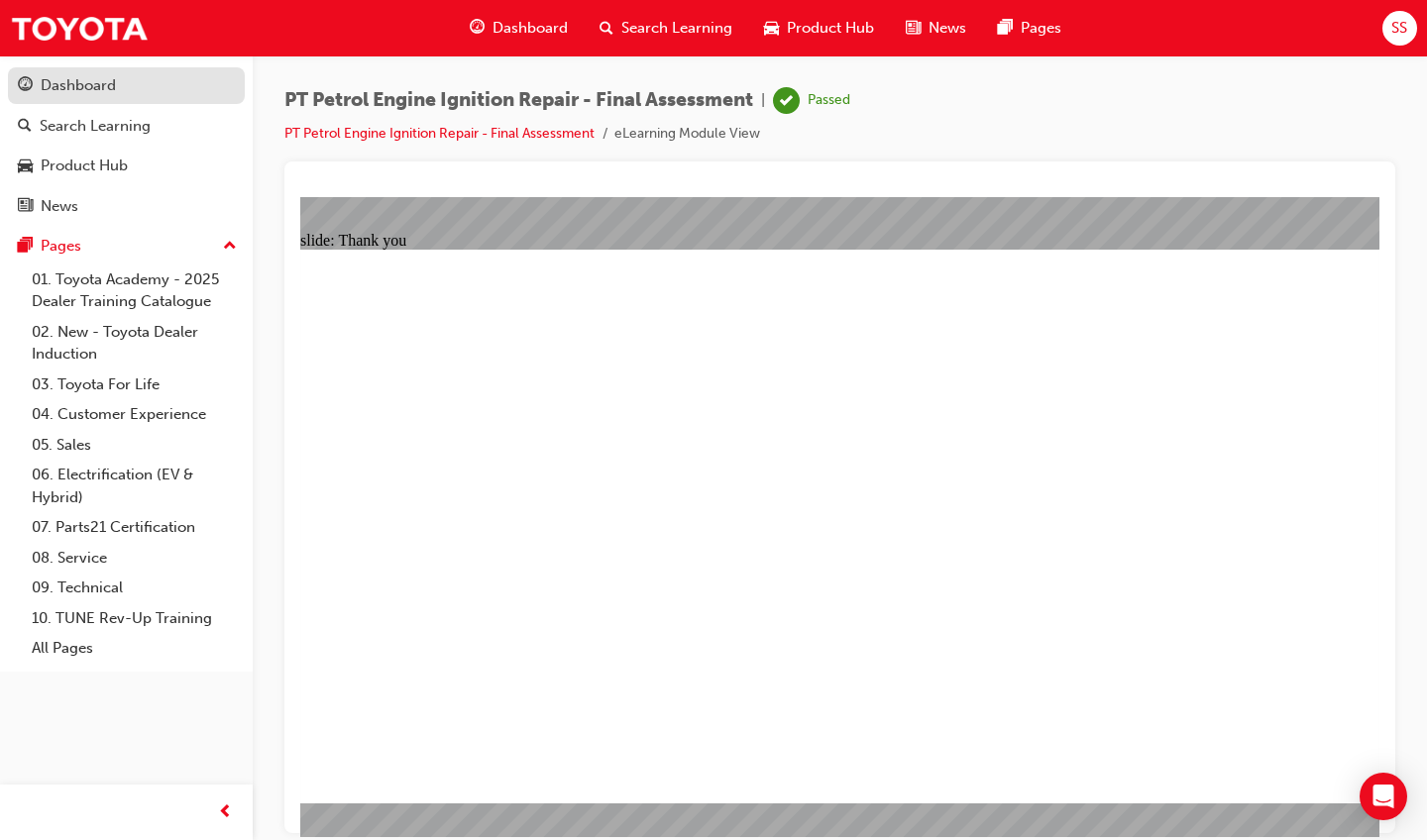 click on "Dashboard" at bounding box center [78, 85] 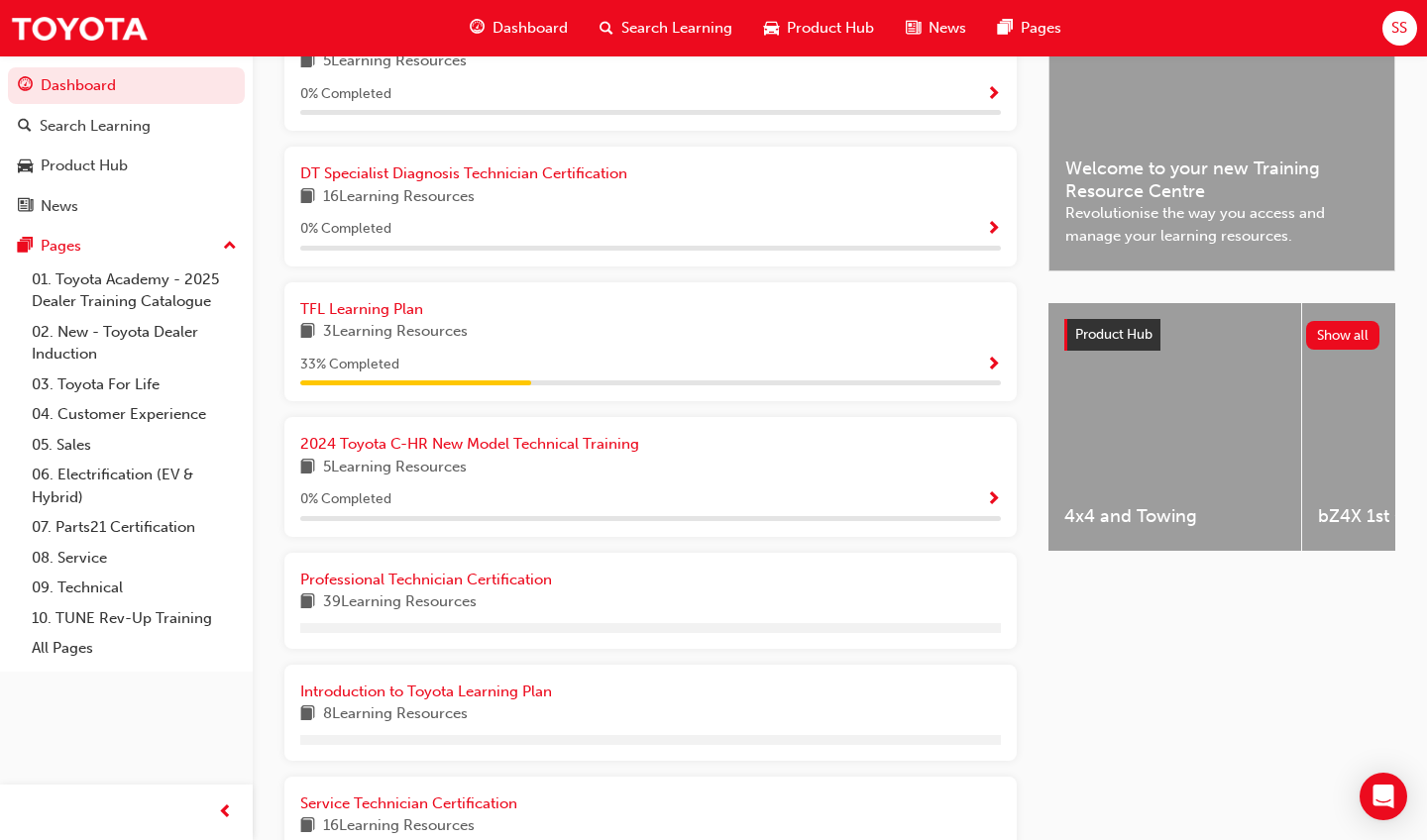 scroll, scrollTop: 537, scrollLeft: 0, axis: vertical 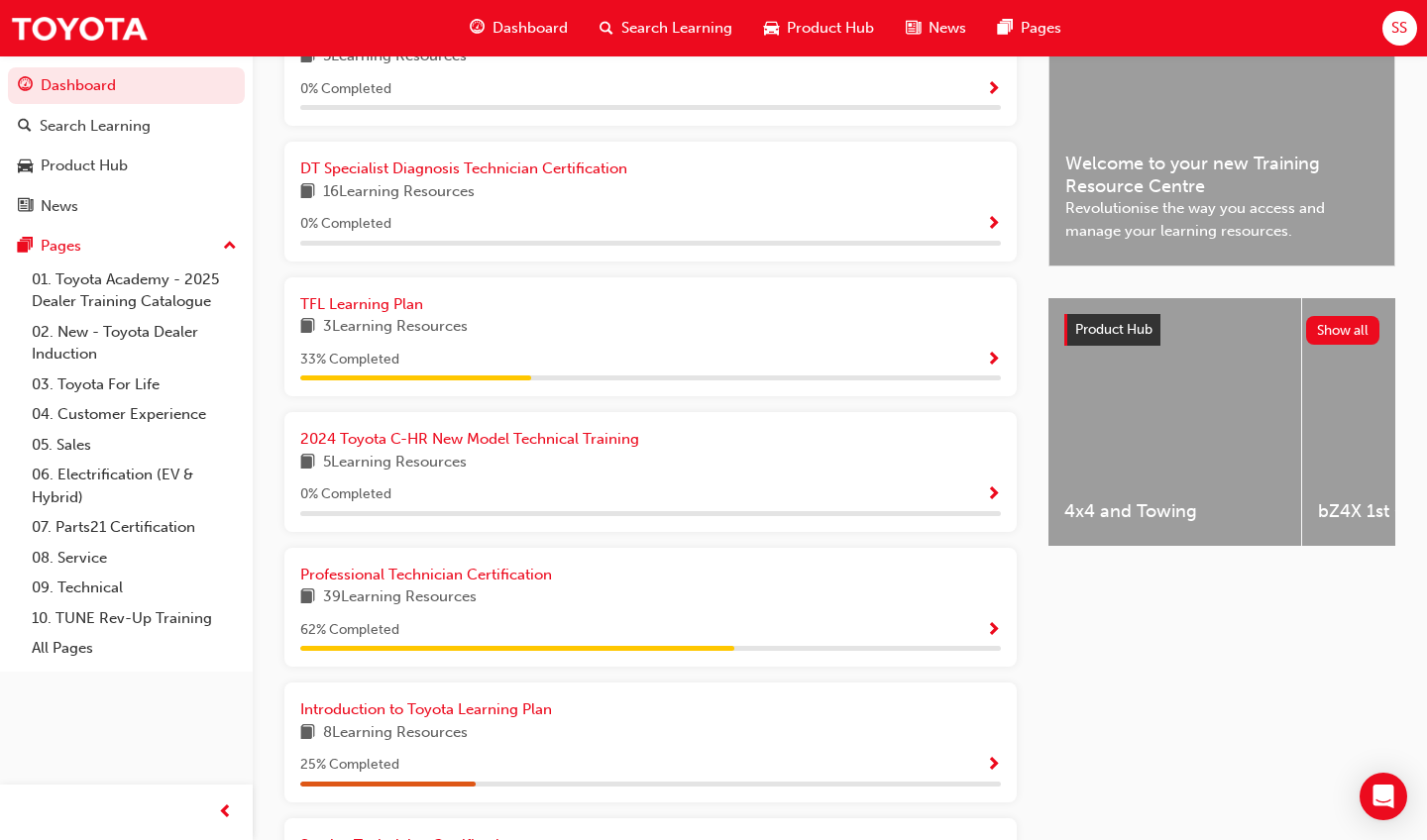 click on "SS" at bounding box center [1399, 28] 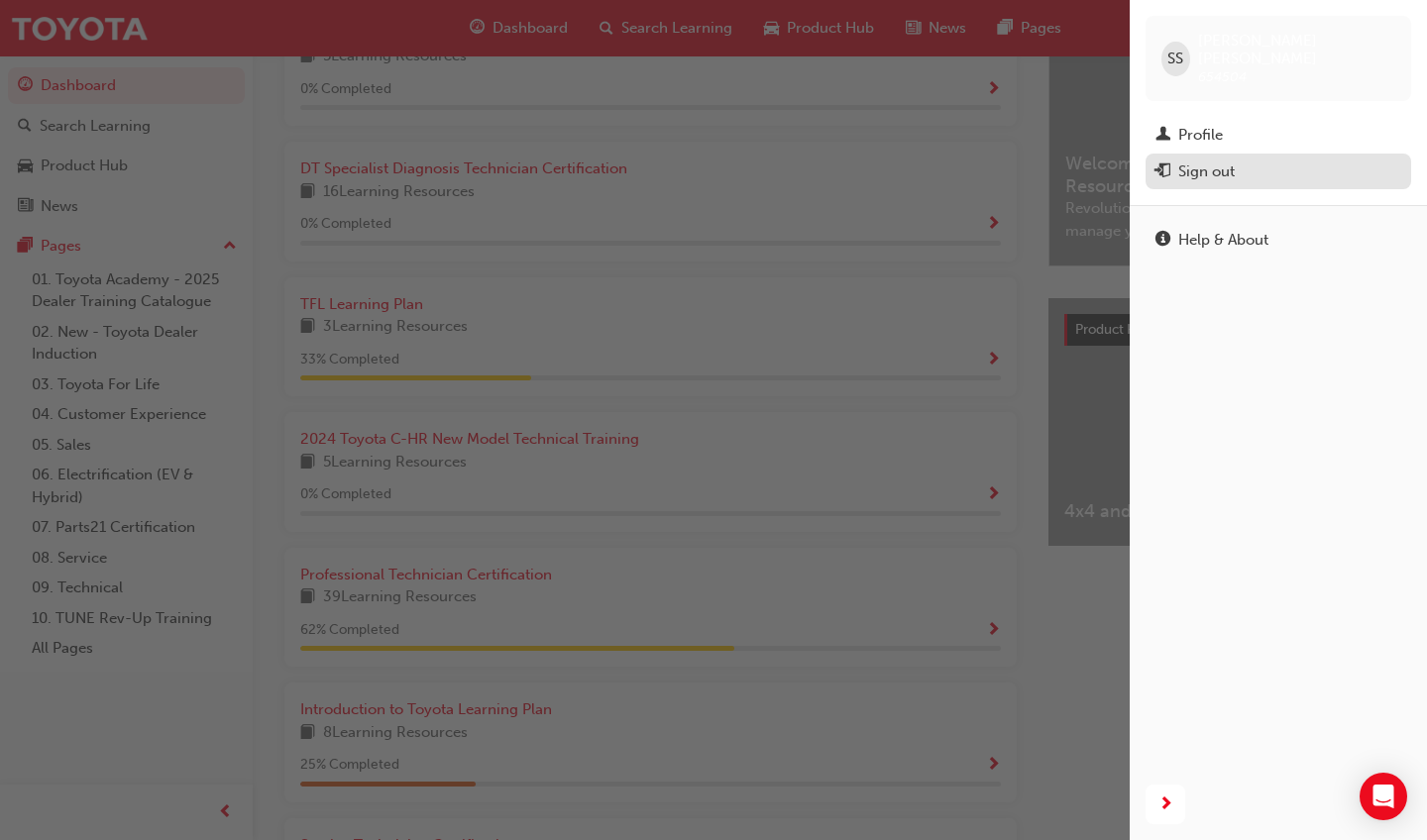 click on "Sign out" at bounding box center [1206, 171] 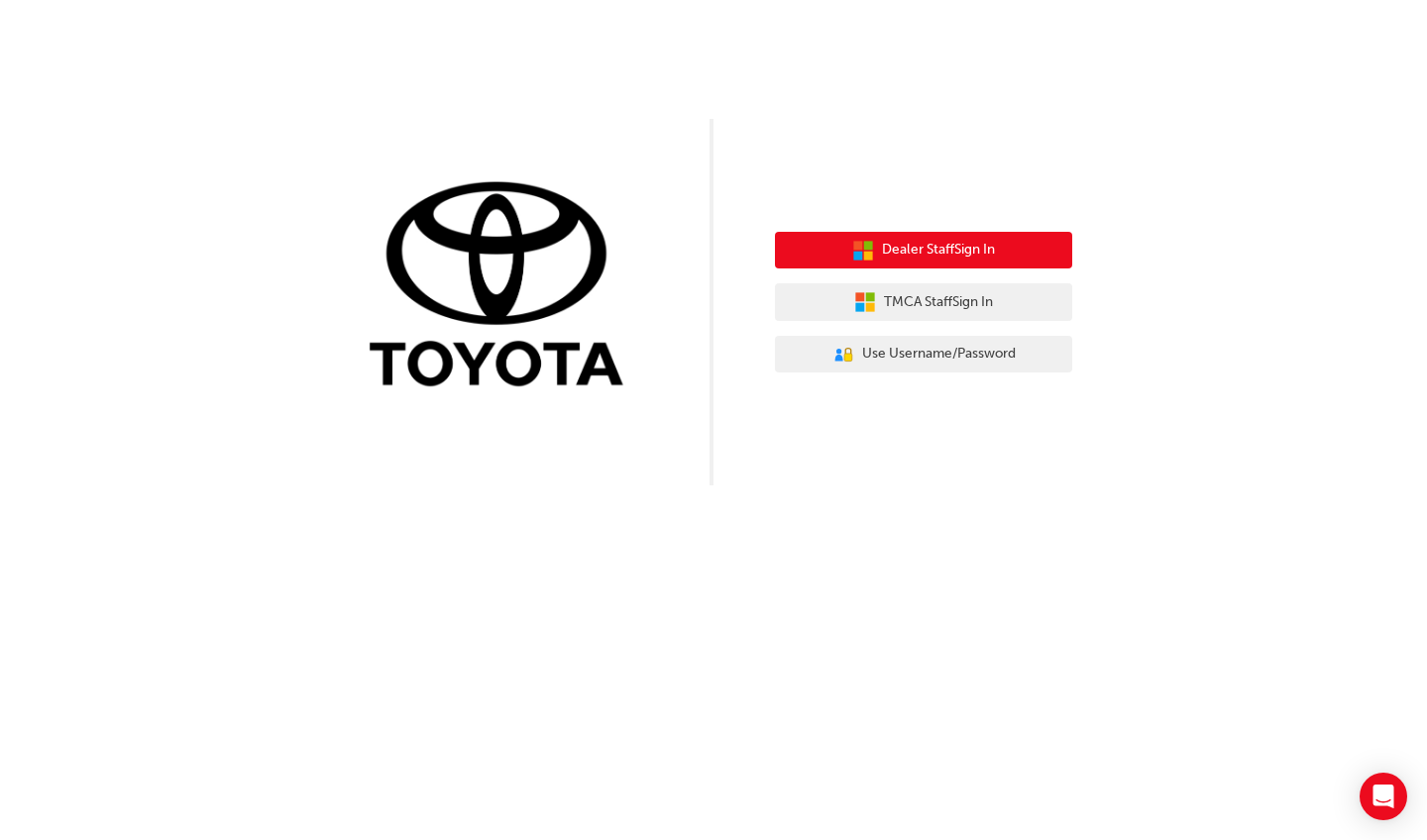 scroll, scrollTop: 0, scrollLeft: 0, axis: both 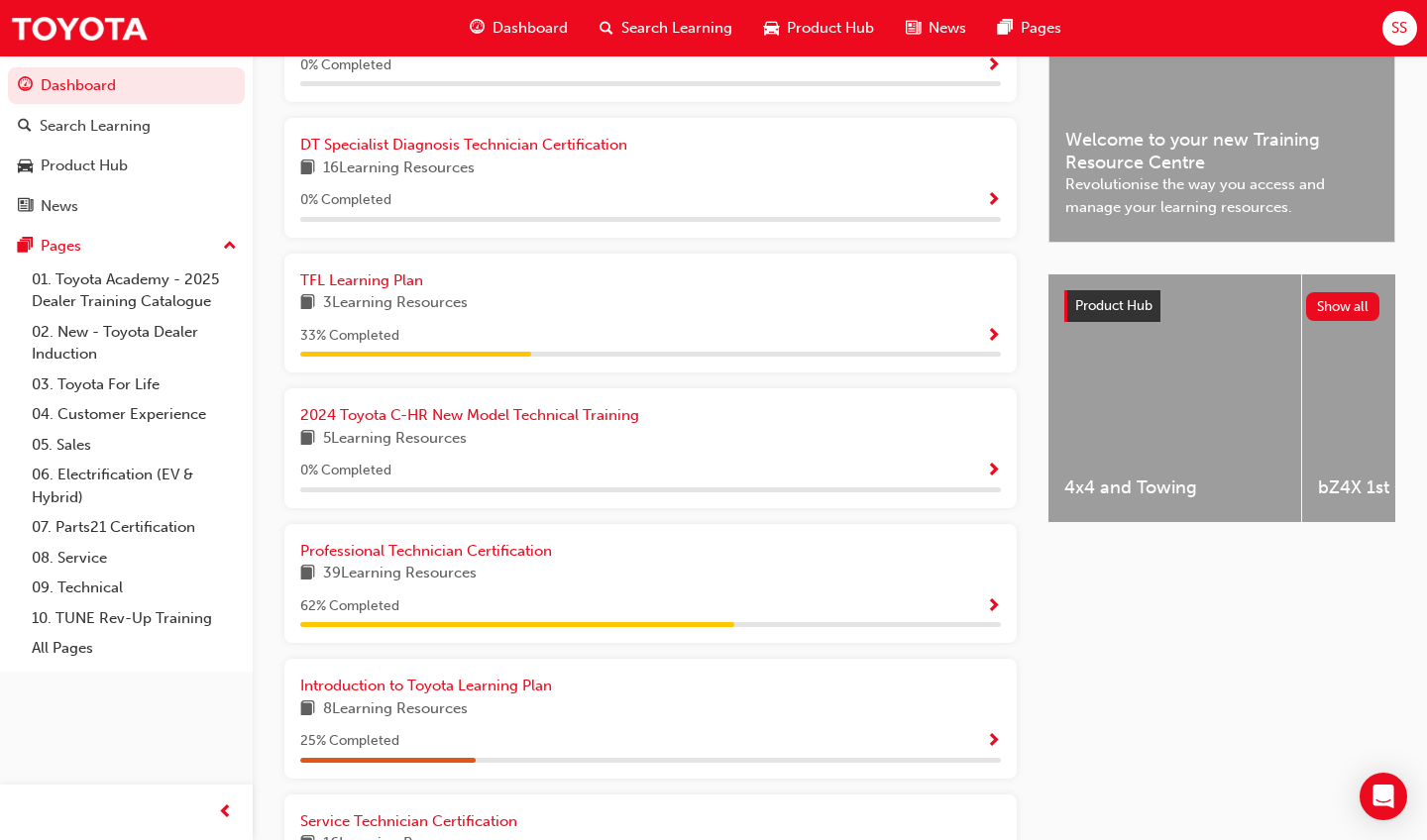 click on "Professional Technician Certification 39  Learning Resources 62 % Completed" at bounding box center (650, 583) 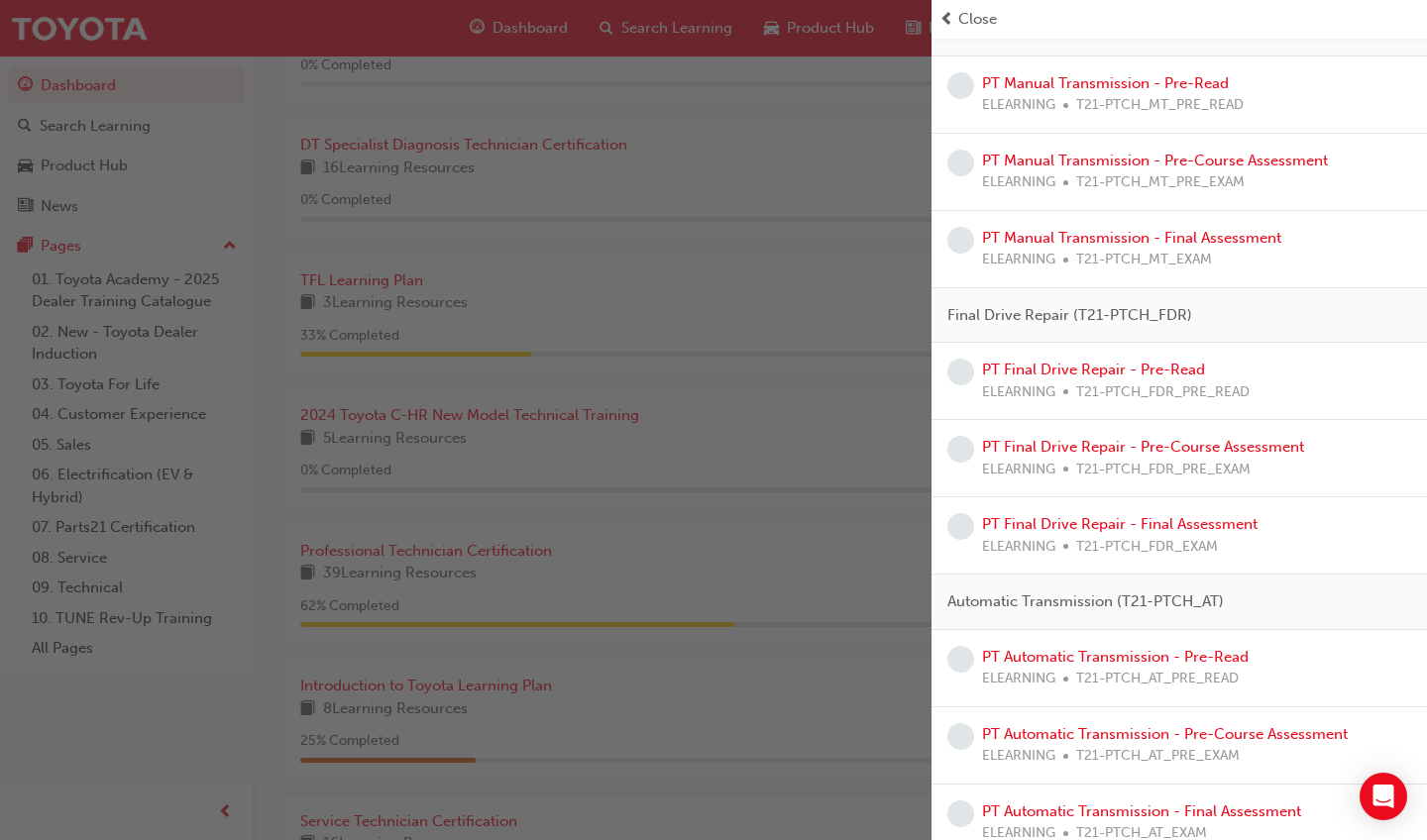 scroll, scrollTop: 1242, scrollLeft: 0, axis: vertical 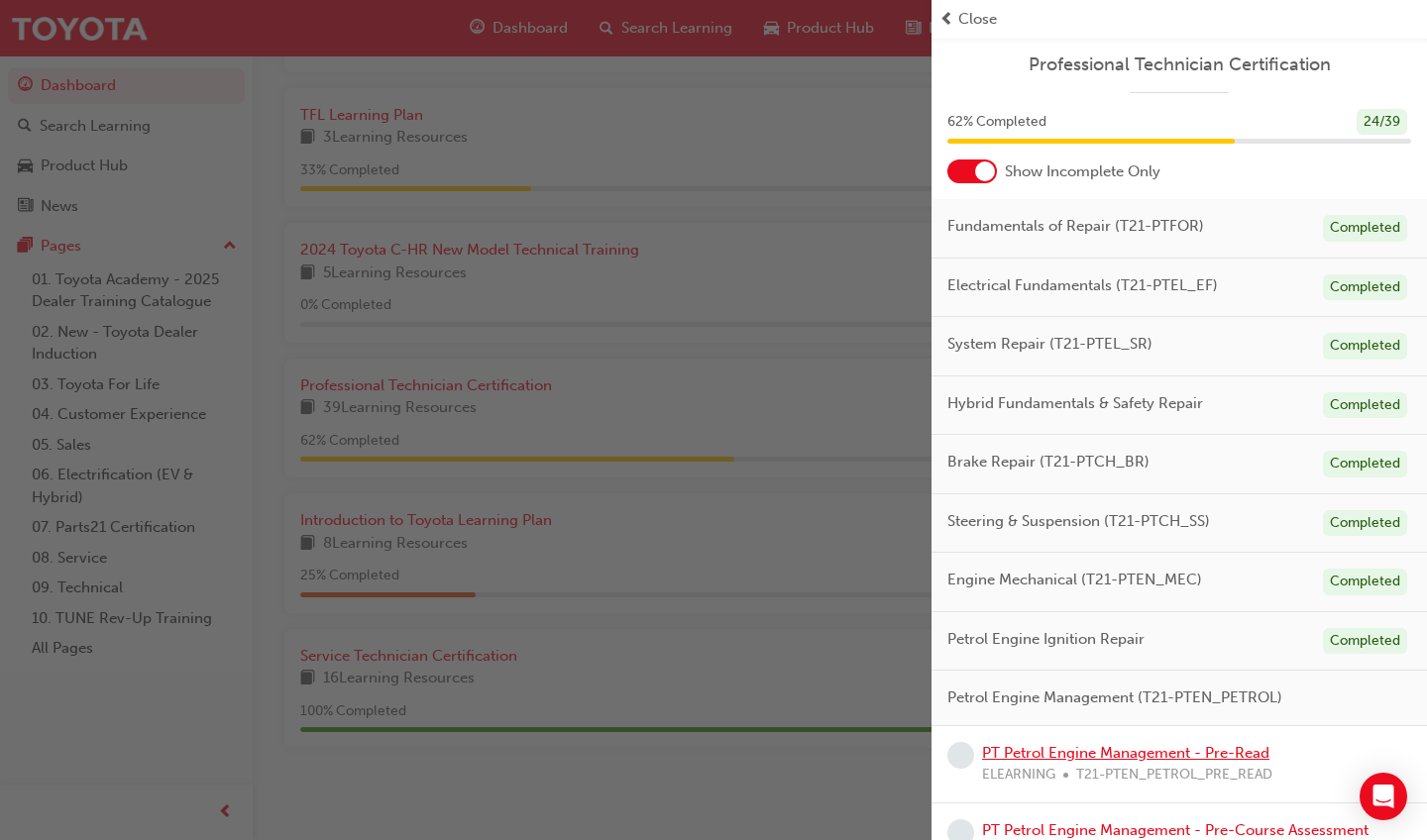 click on "PT Petrol Engine Management - Pre-Read" at bounding box center (1126, 753) 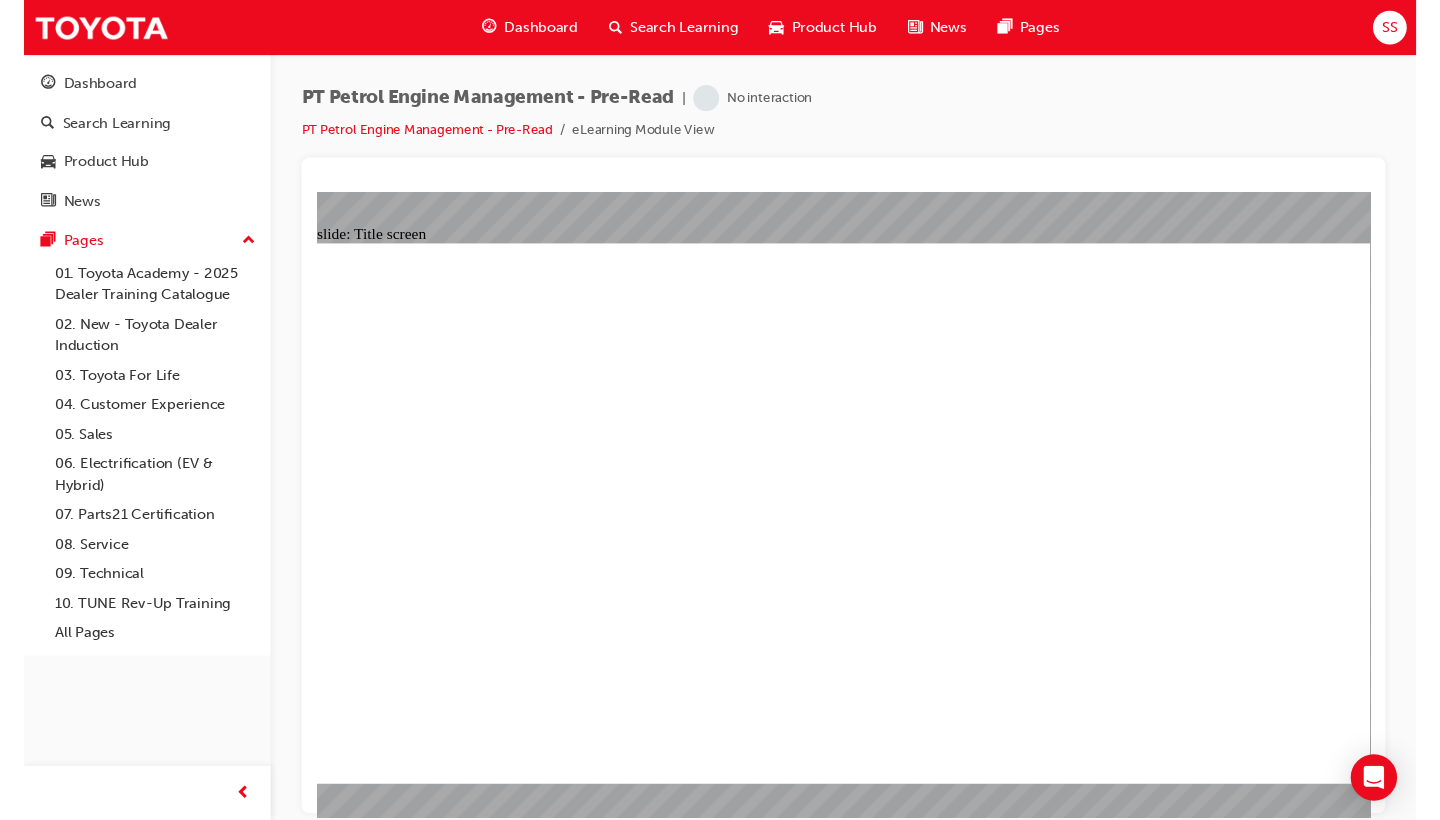 scroll, scrollTop: 0, scrollLeft: 0, axis: both 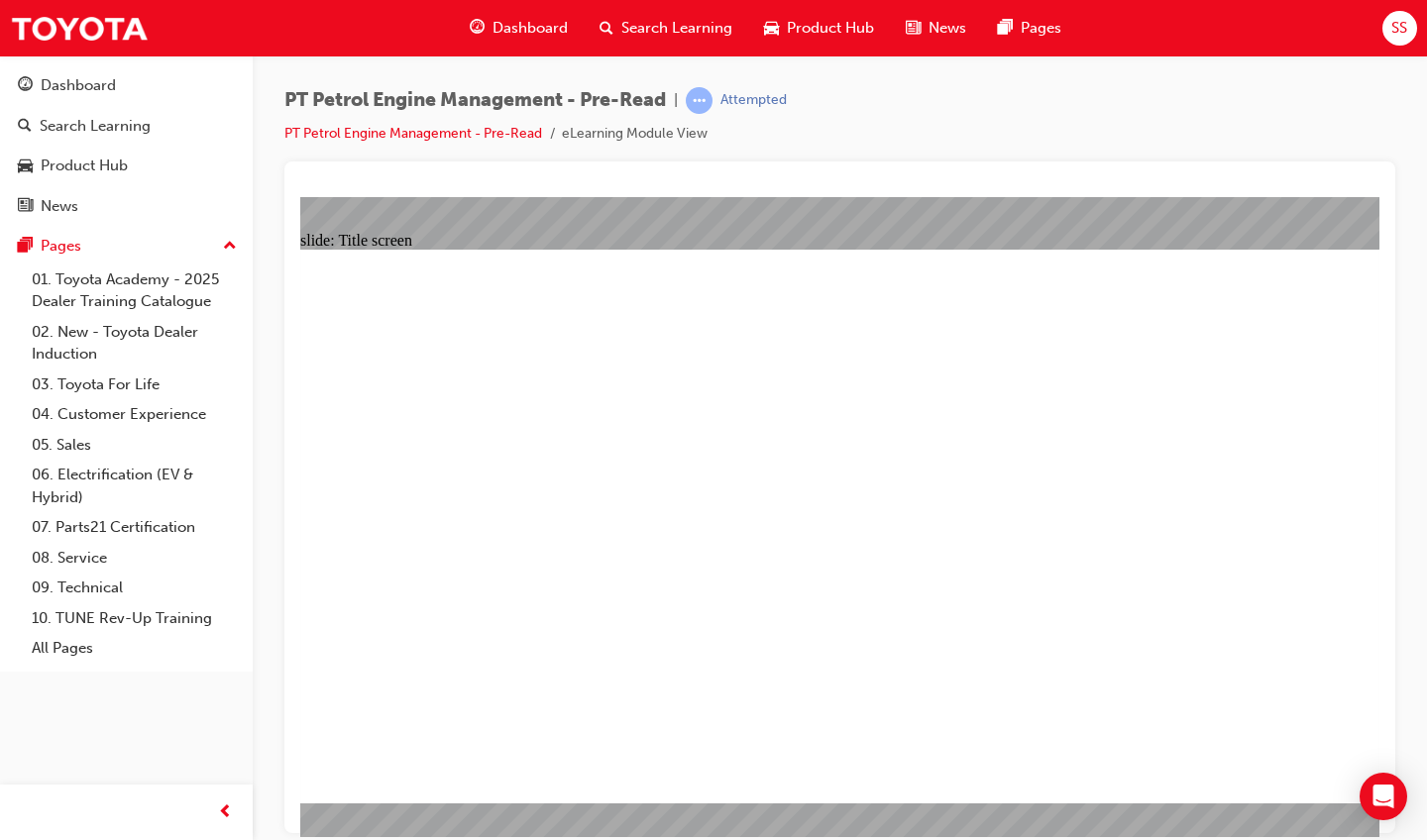 click 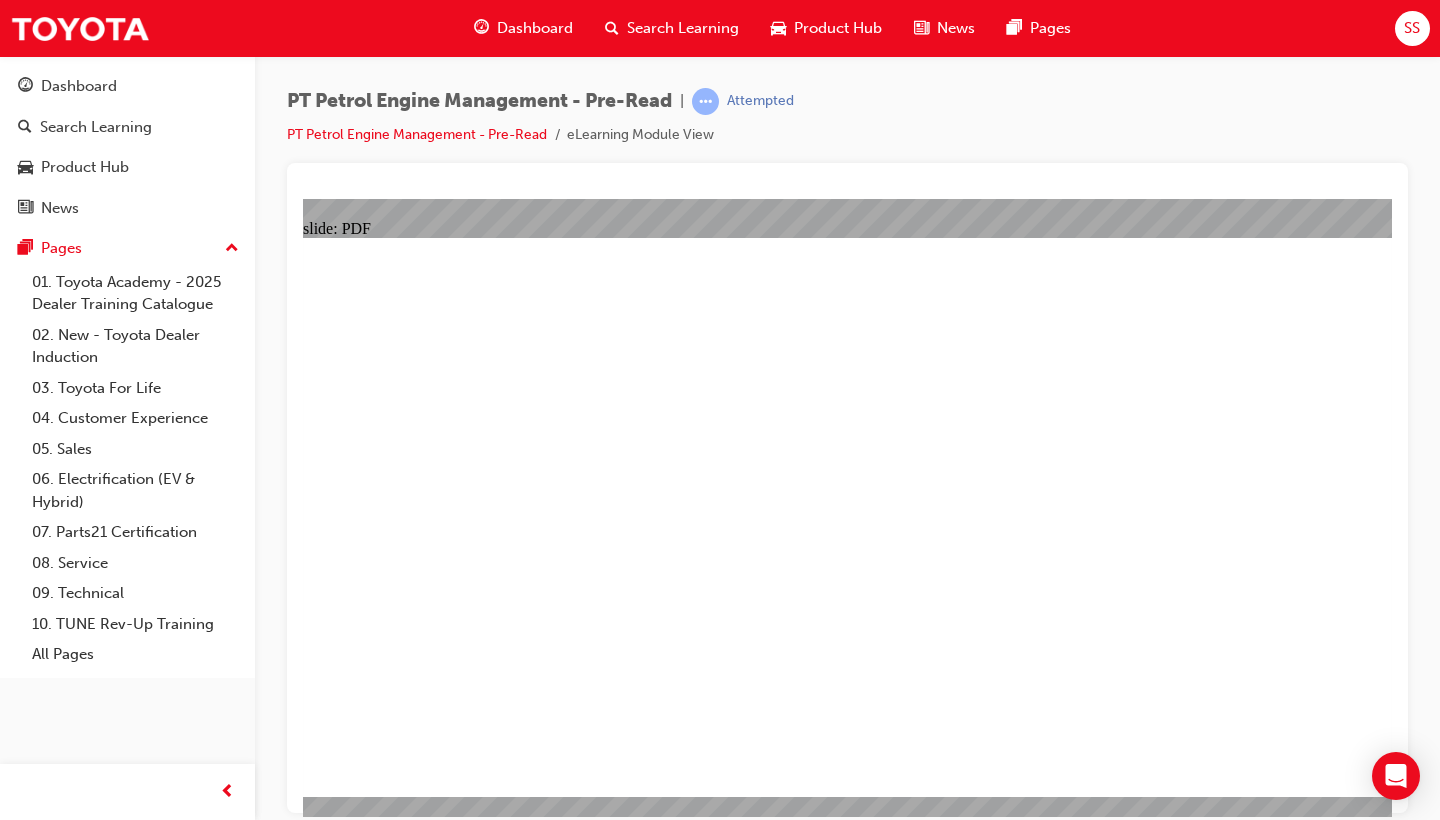 click on "SS" at bounding box center [1412, 28] 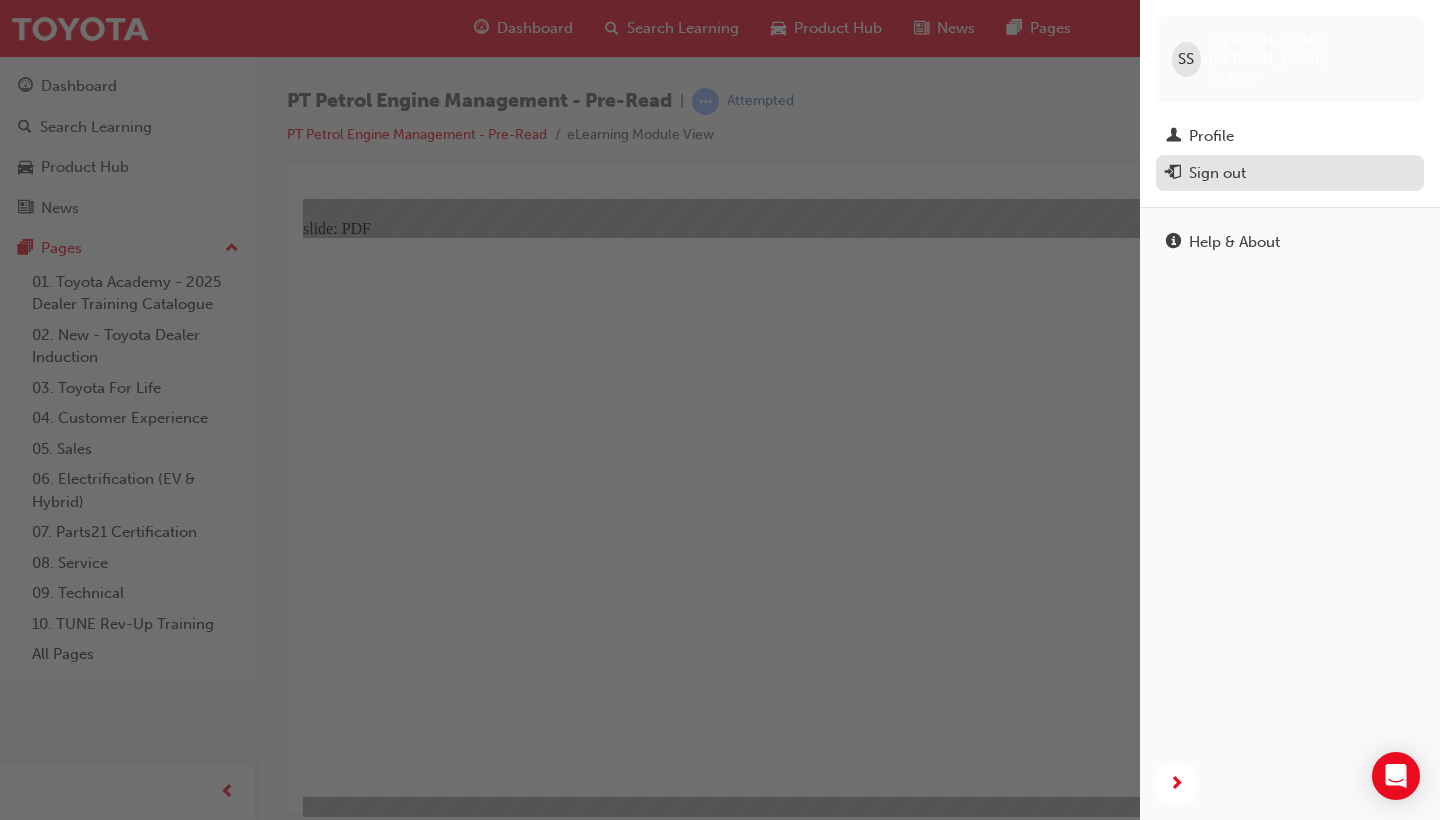 click on "Sign out" at bounding box center [1290, 173] 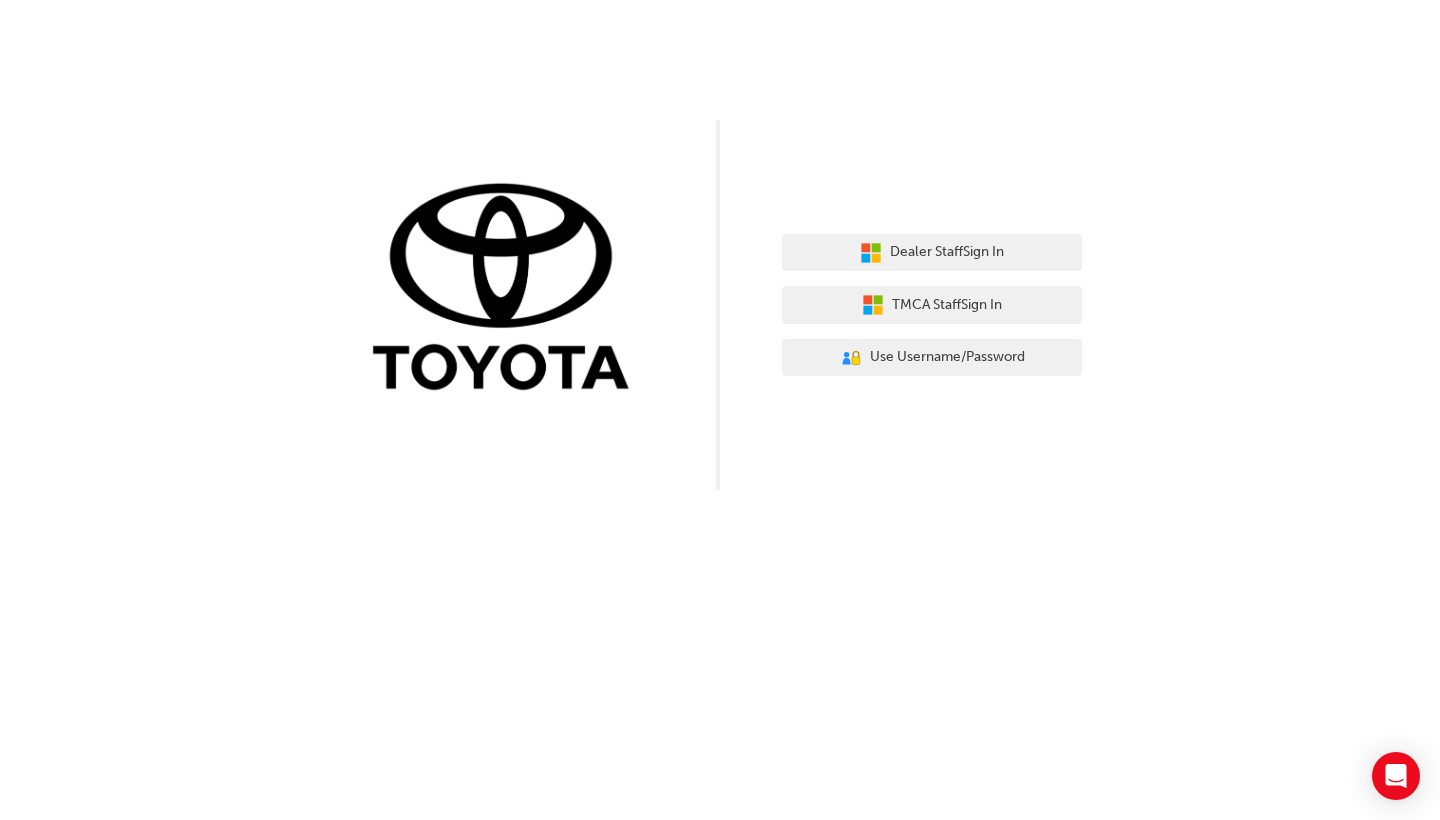 scroll, scrollTop: 0, scrollLeft: 0, axis: both 